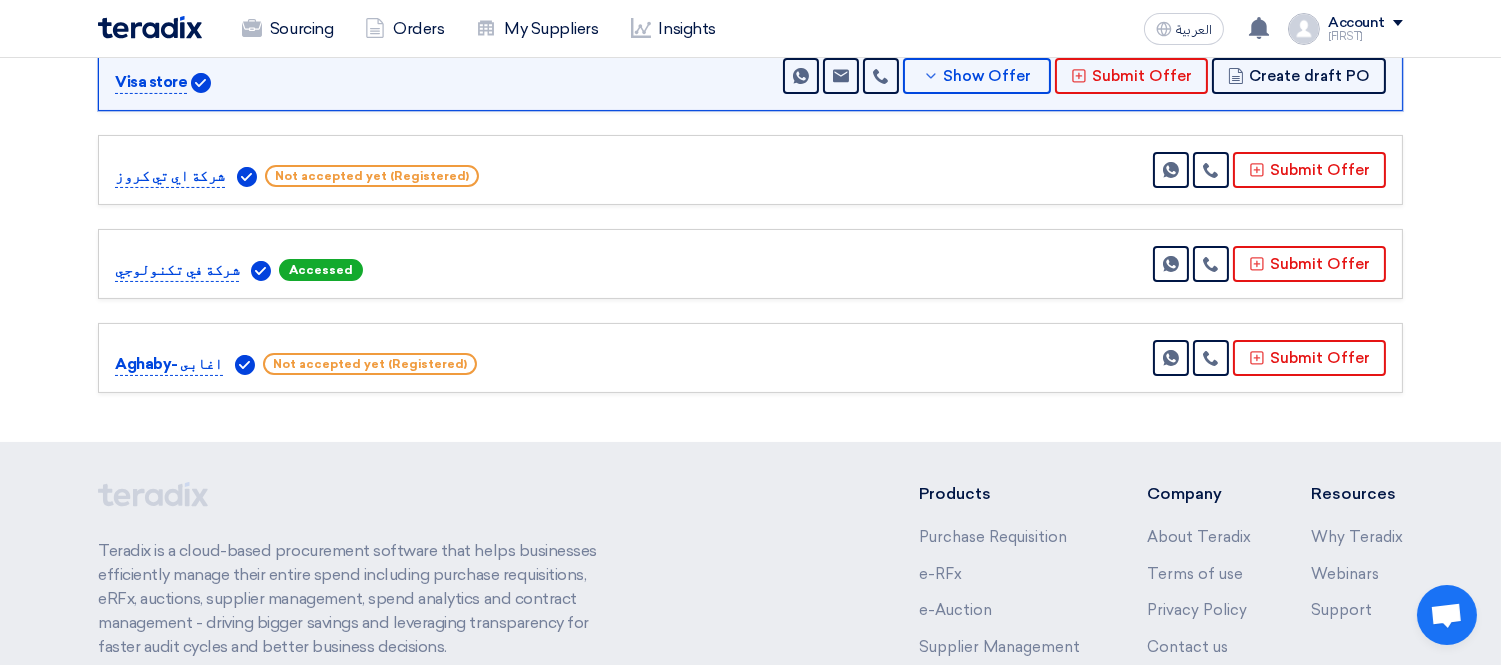 scroll, scrollTop: 0, scrollLeft: 0, axis: both 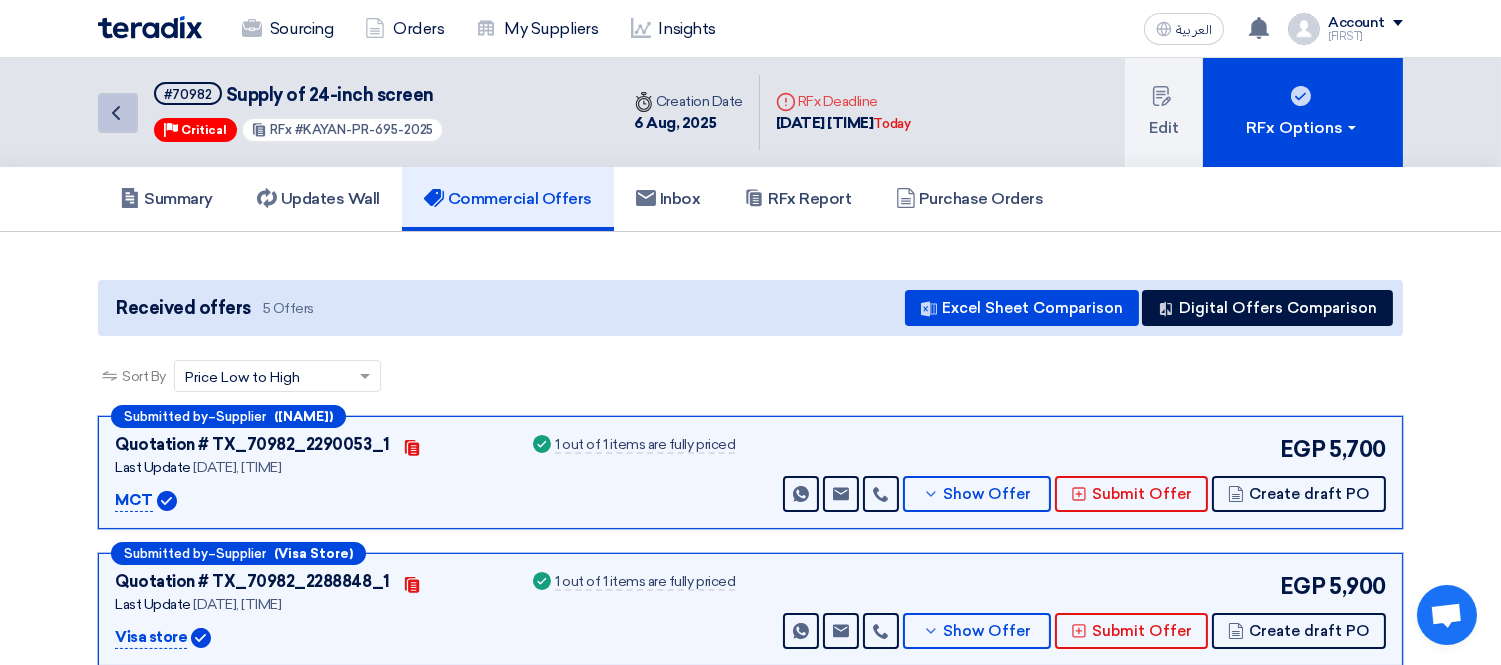 click on "Back" 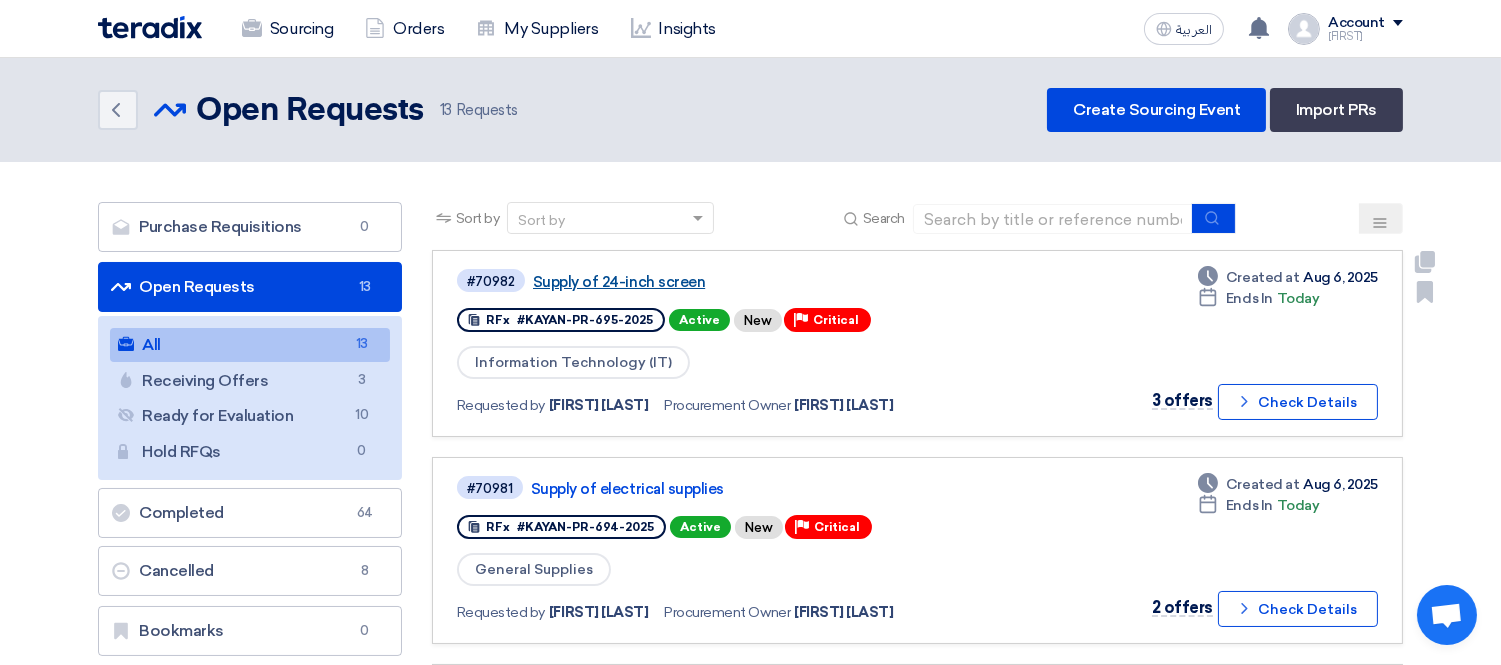 click on "Supply of 24-inch screen" 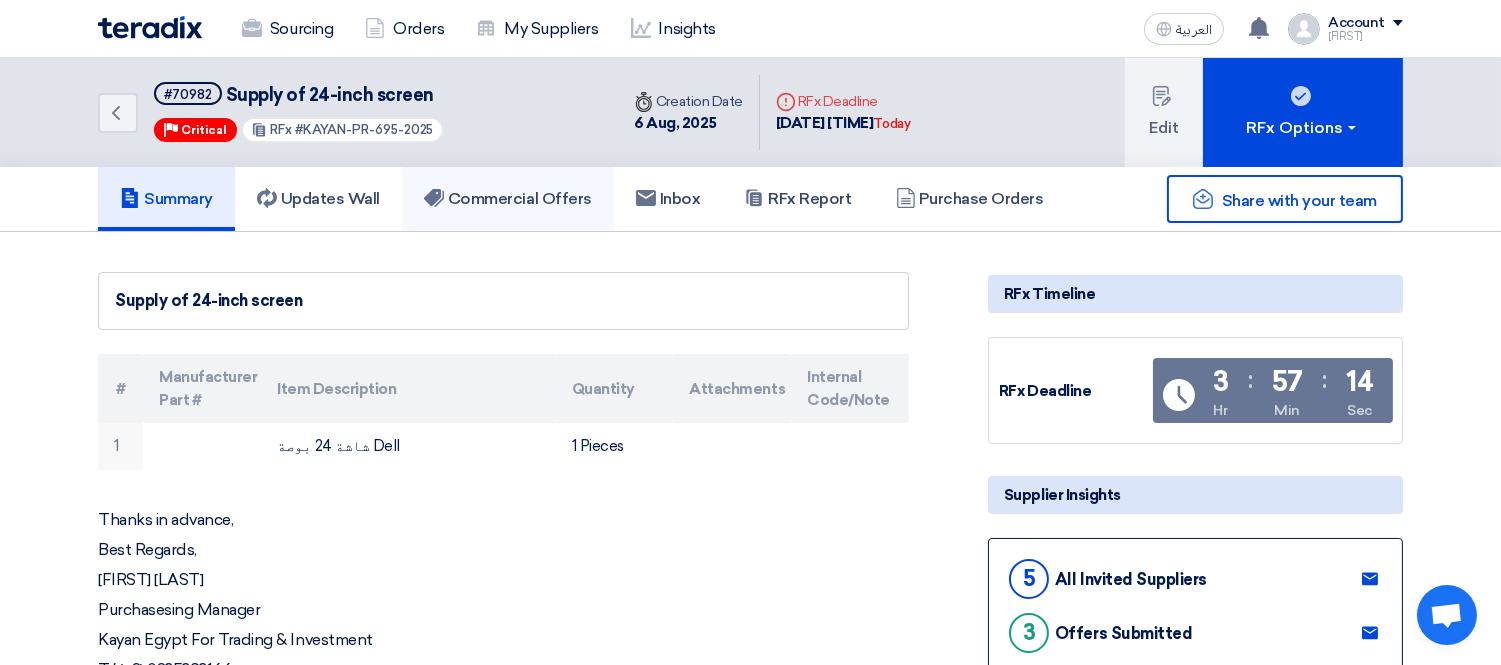 click on "Commercial Offers" 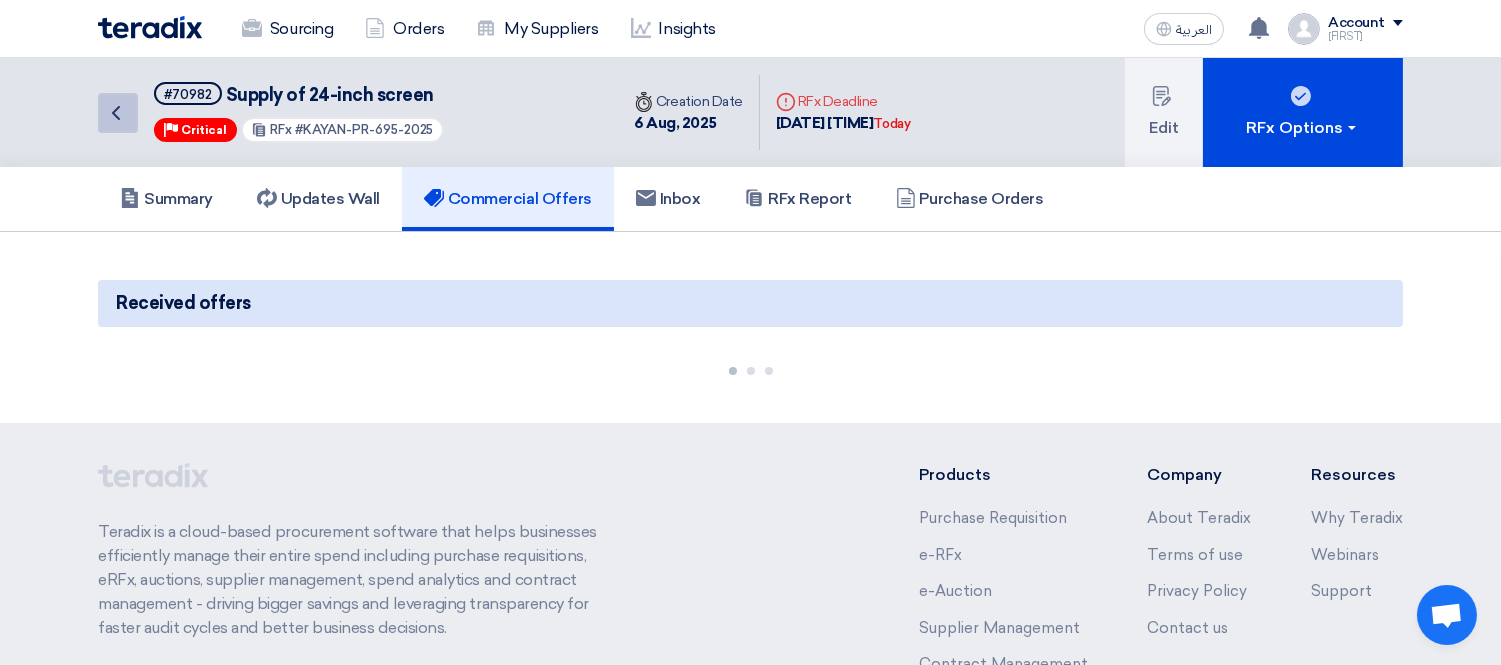 click 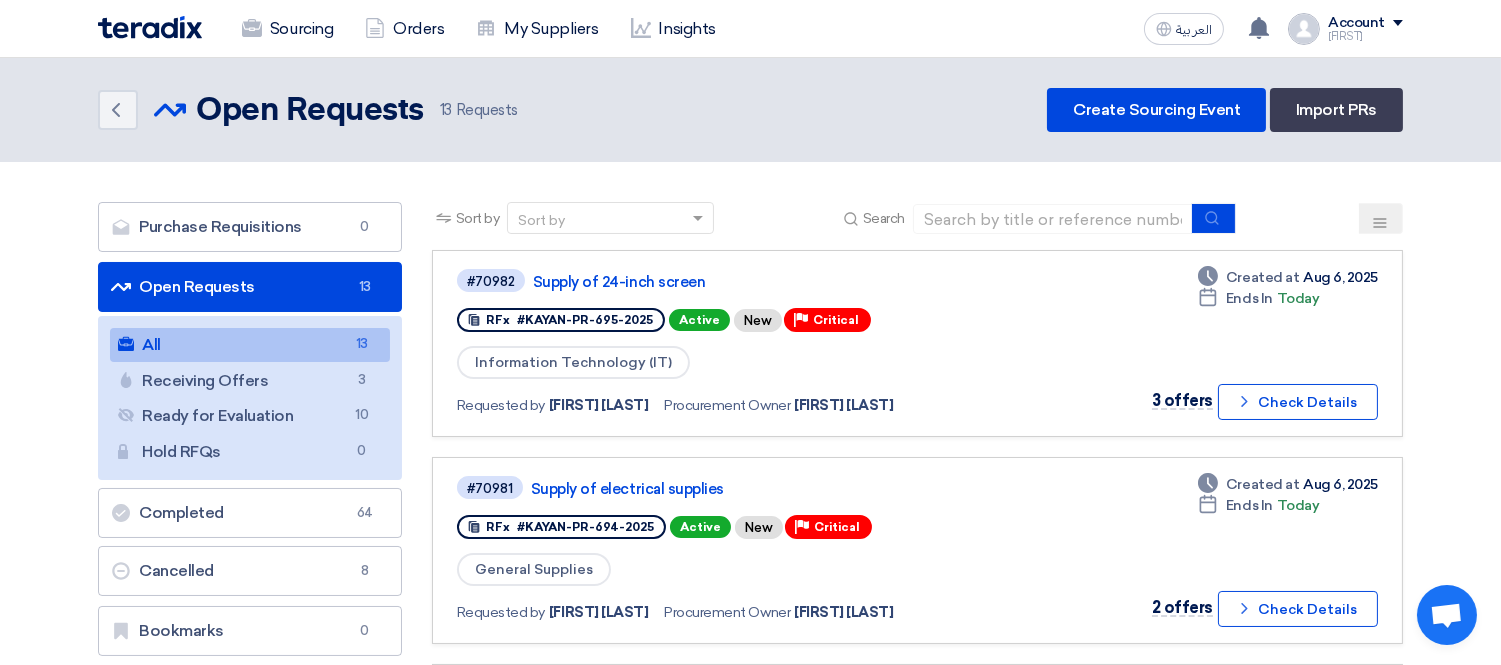 scroll, scrollTop: 111, scrollLeft: 0, axis: vertical 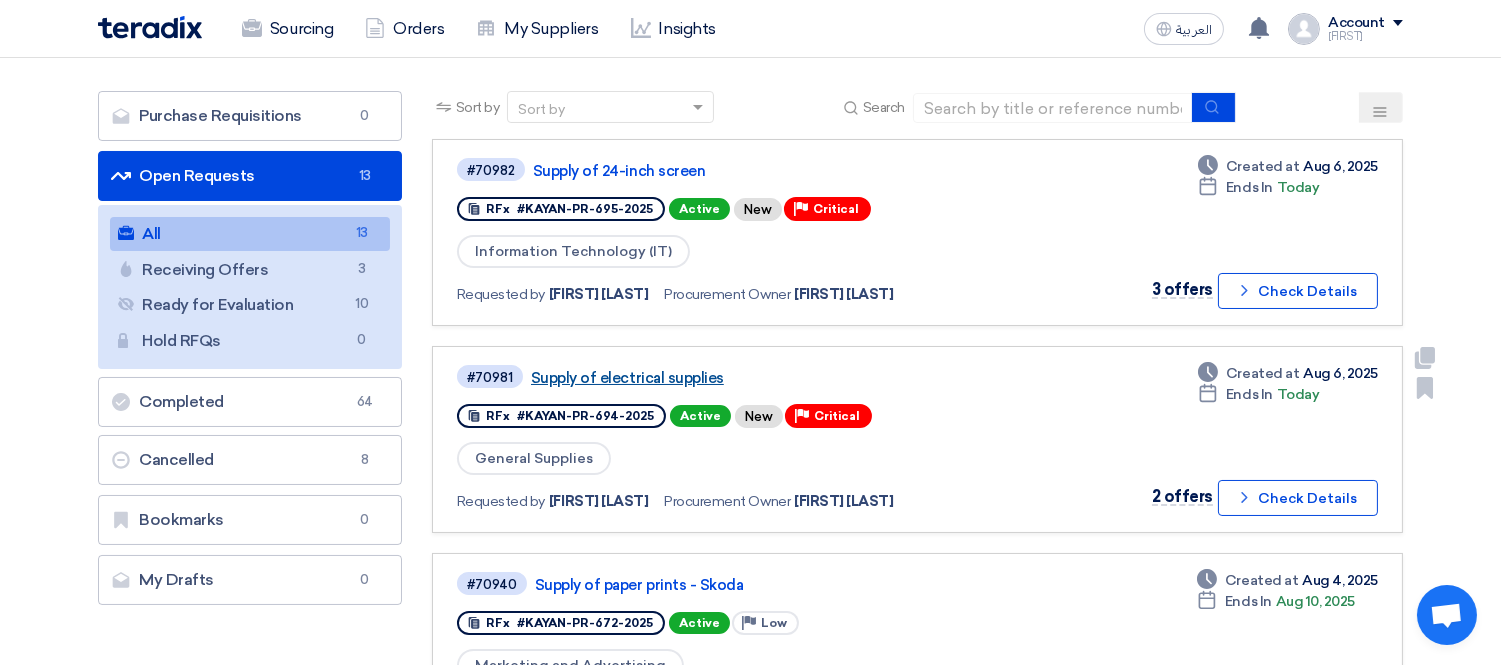 click on "Supply of electrical supplies" 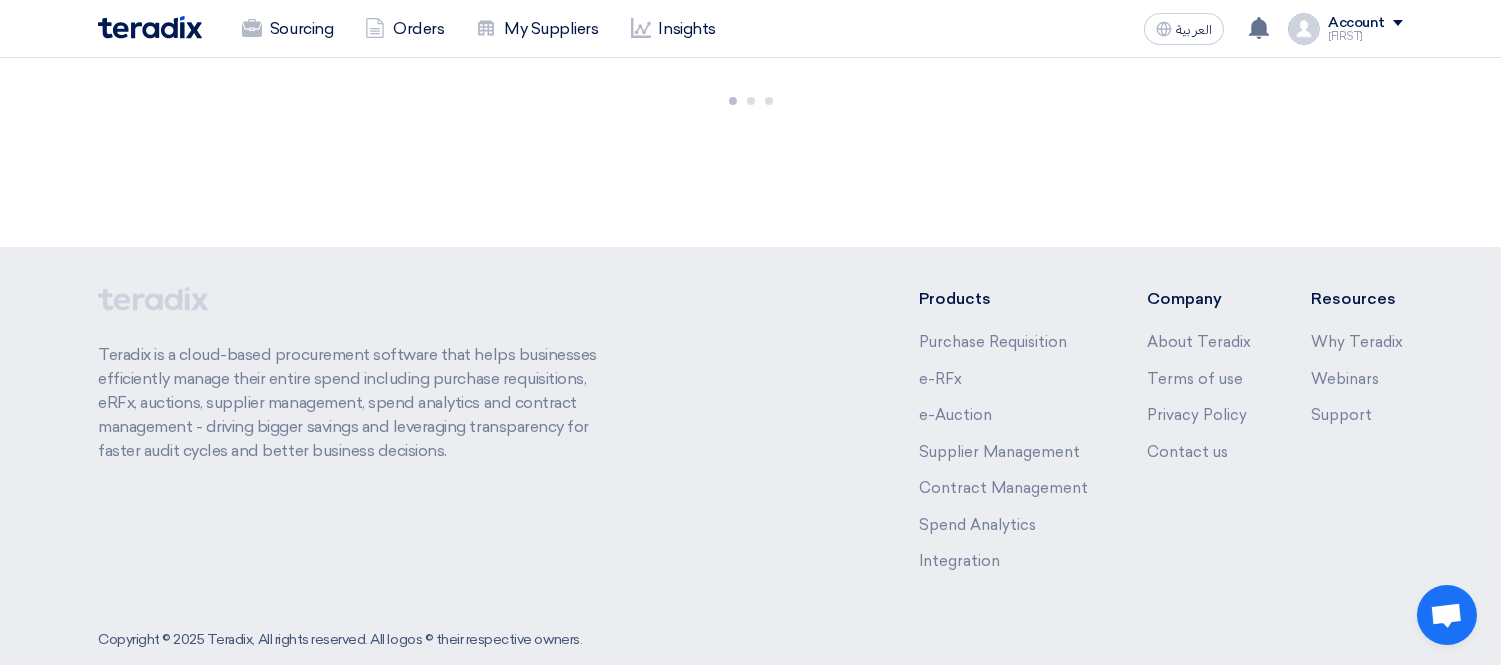 scroll, scrollTop: 0, scrollLeft: 0, axis: both 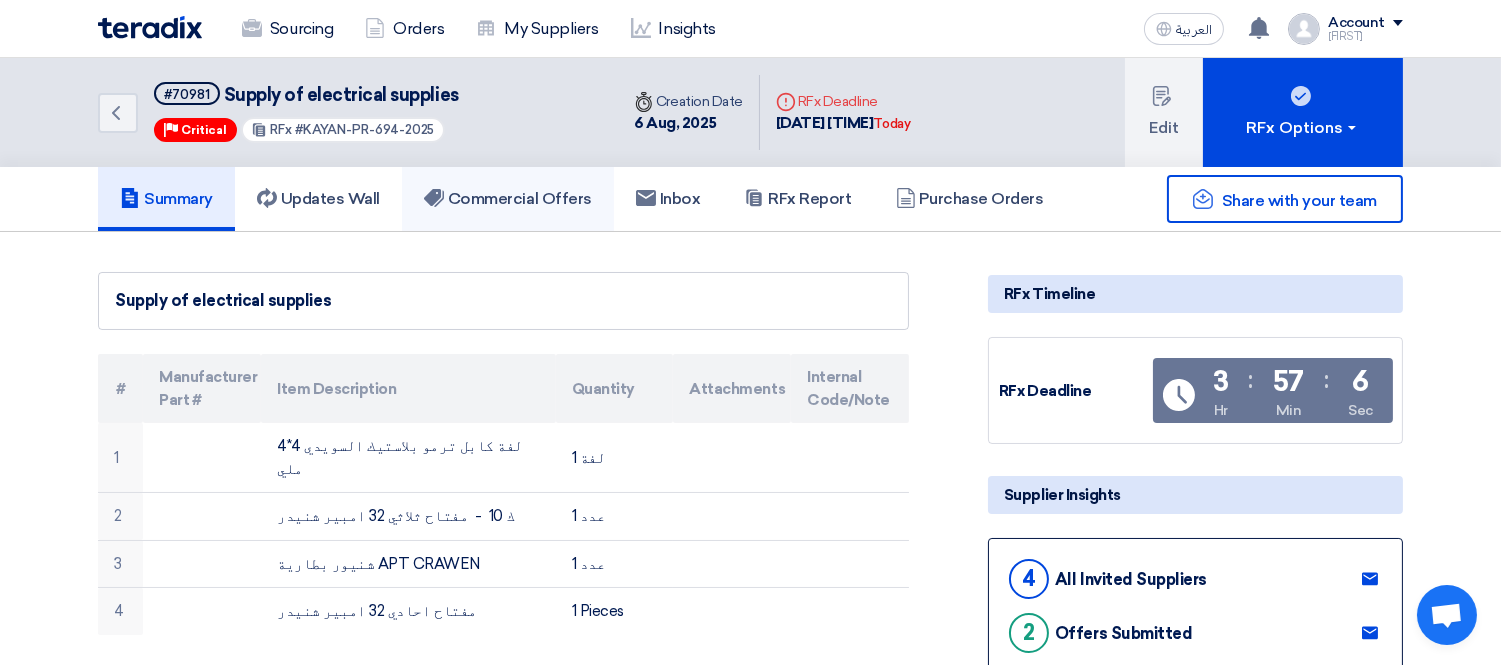 click on "Commercial Offers" 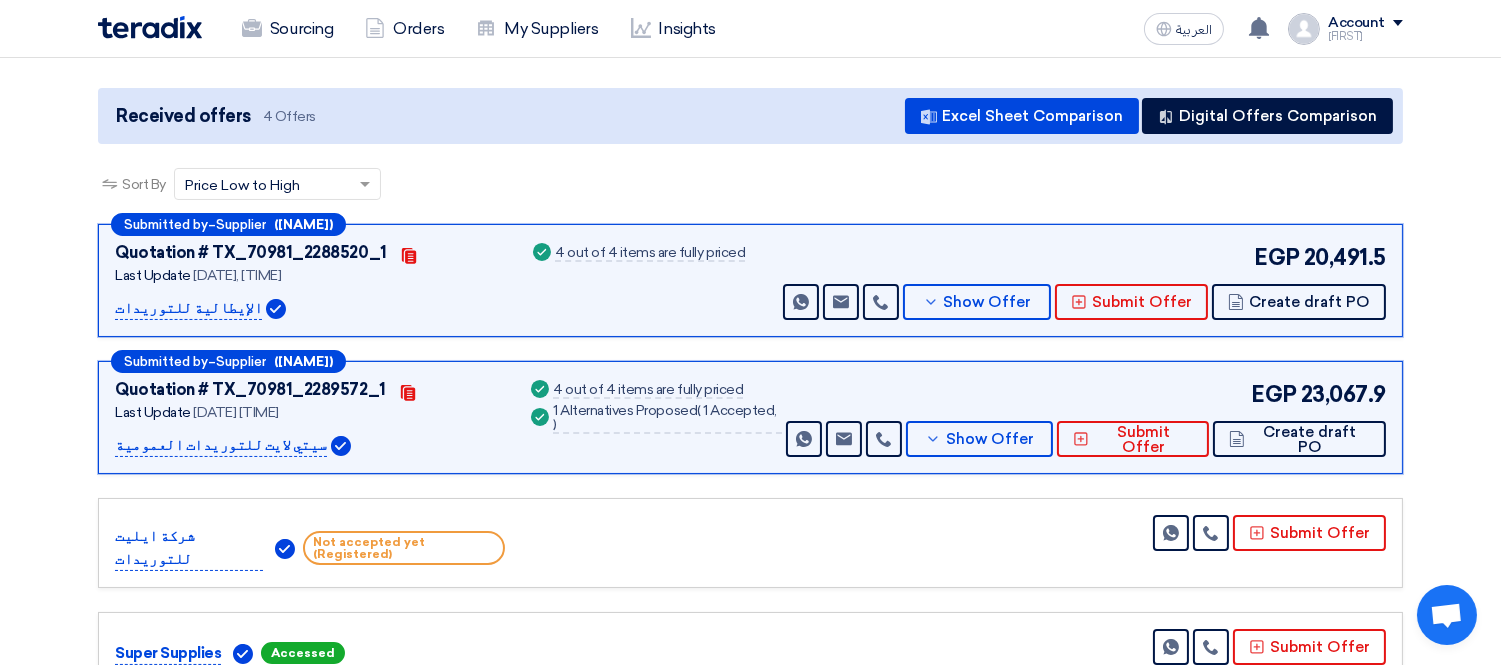 scroll, scrollTop: 222, scrollLeft: 0, axis: vertical 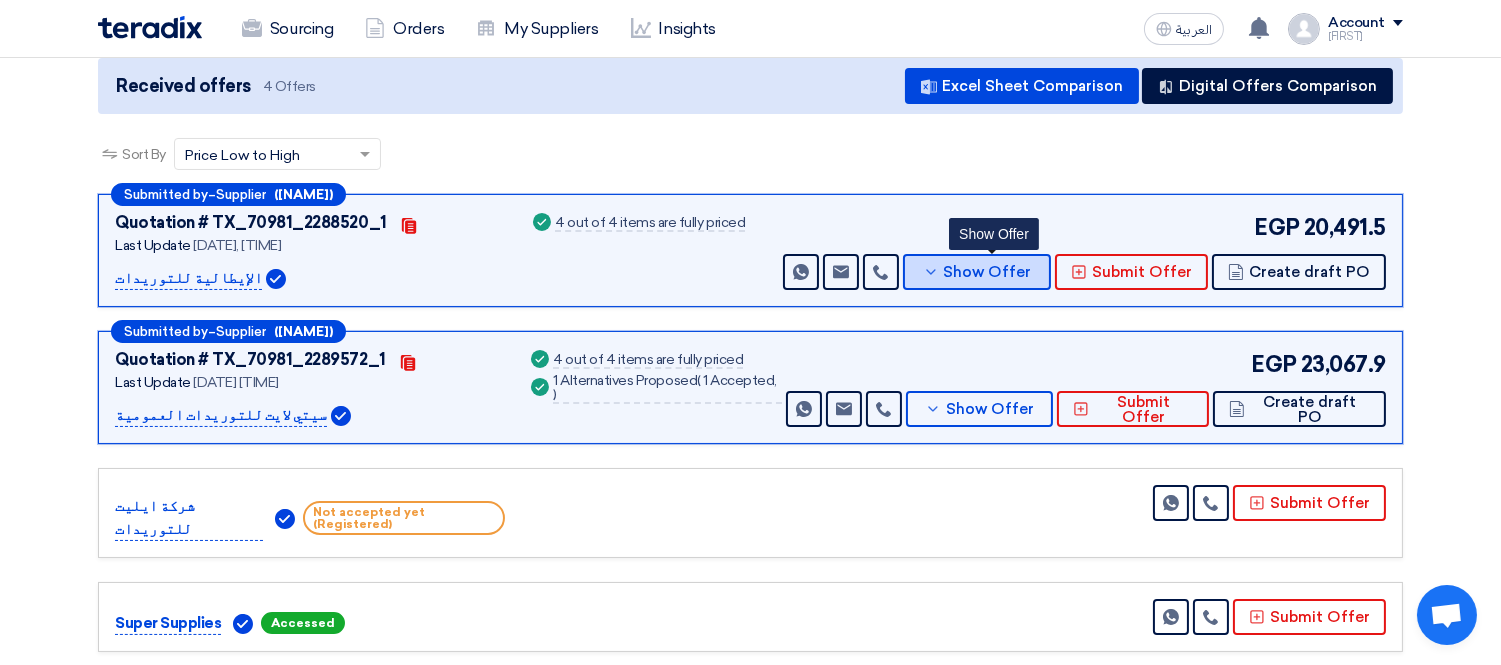 click on "Show Offer" at bounding box center [988, 272] 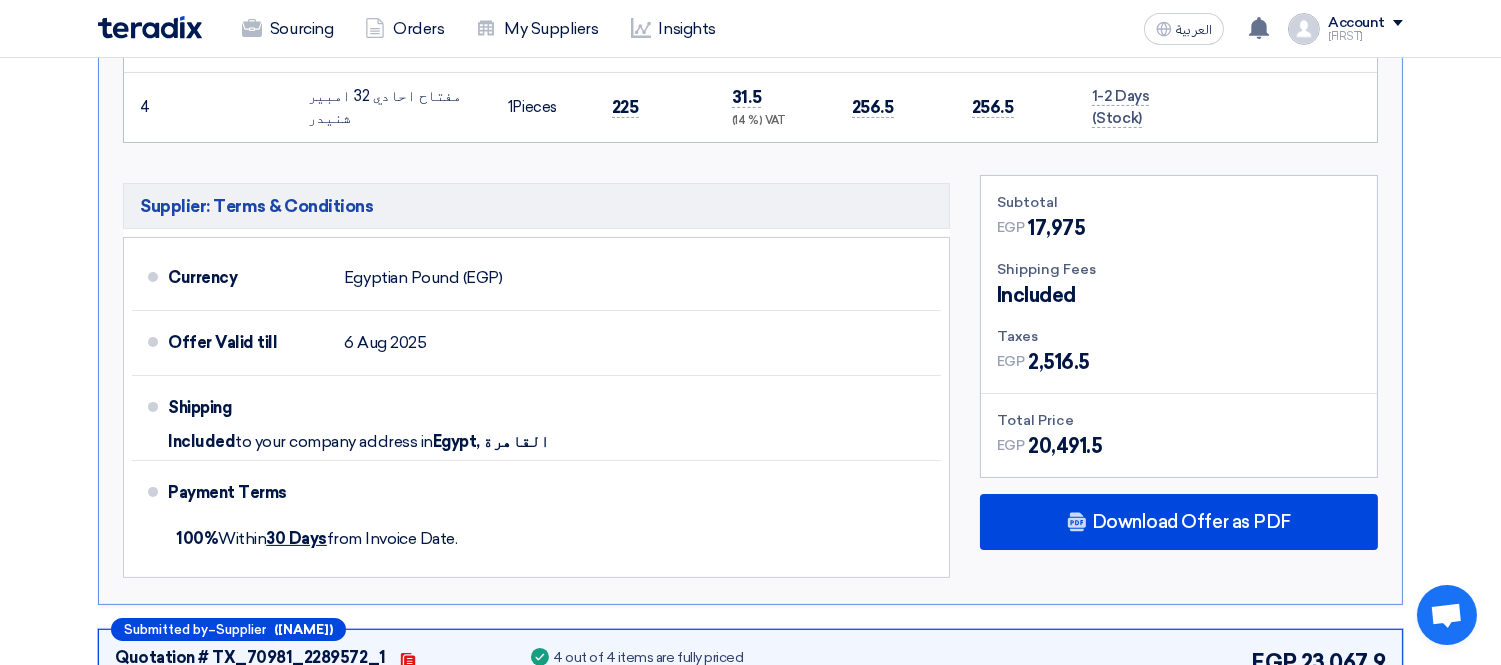 scroll, scrollTop: 1000, scrollLeft: 0, axis: vertical 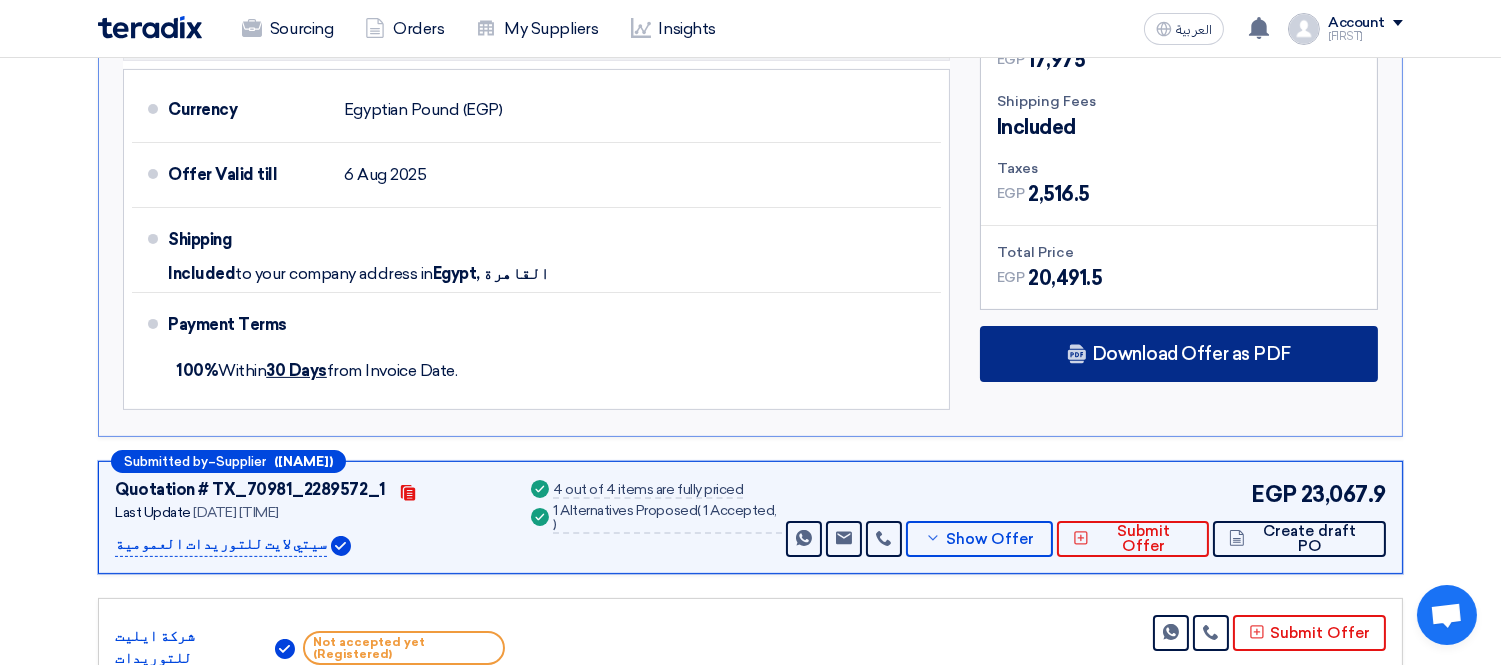 click on "Download Offer as PDF" at bounding box center [1191, 354] 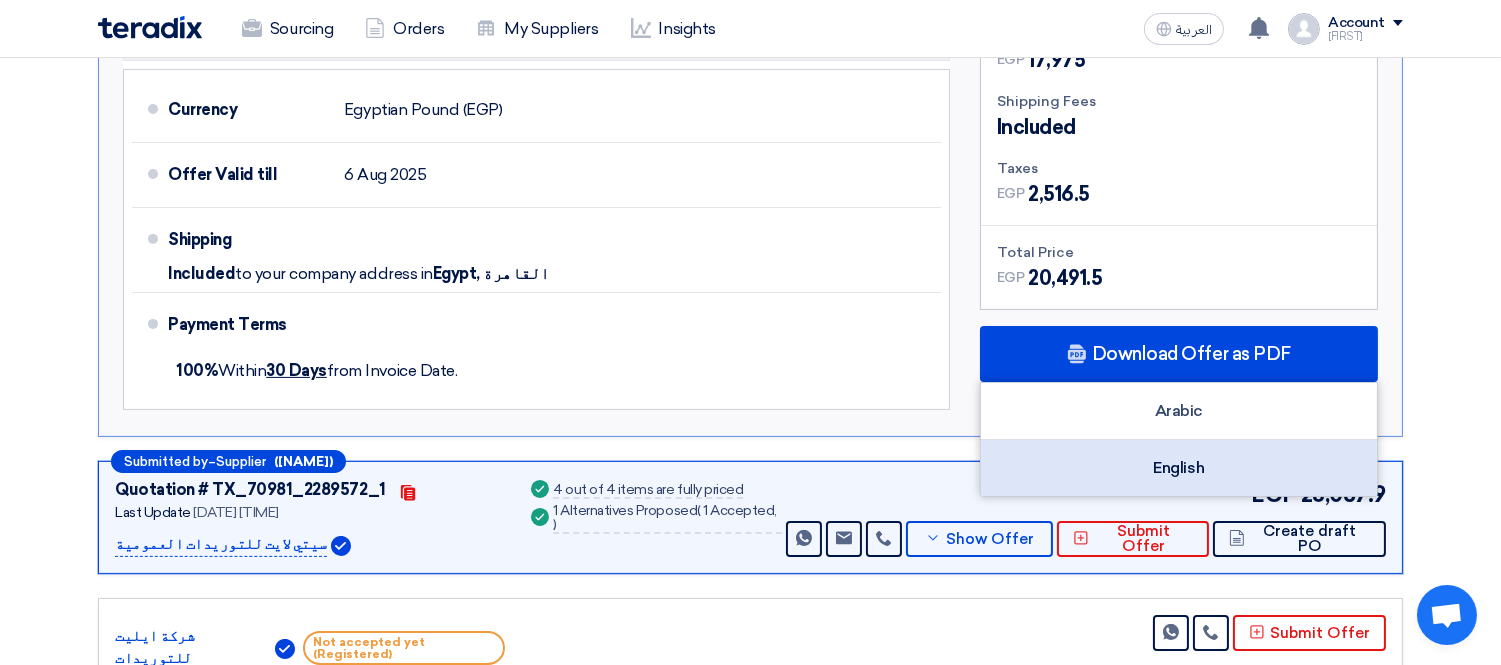 click on "English" at bounding box center [1179, 468] 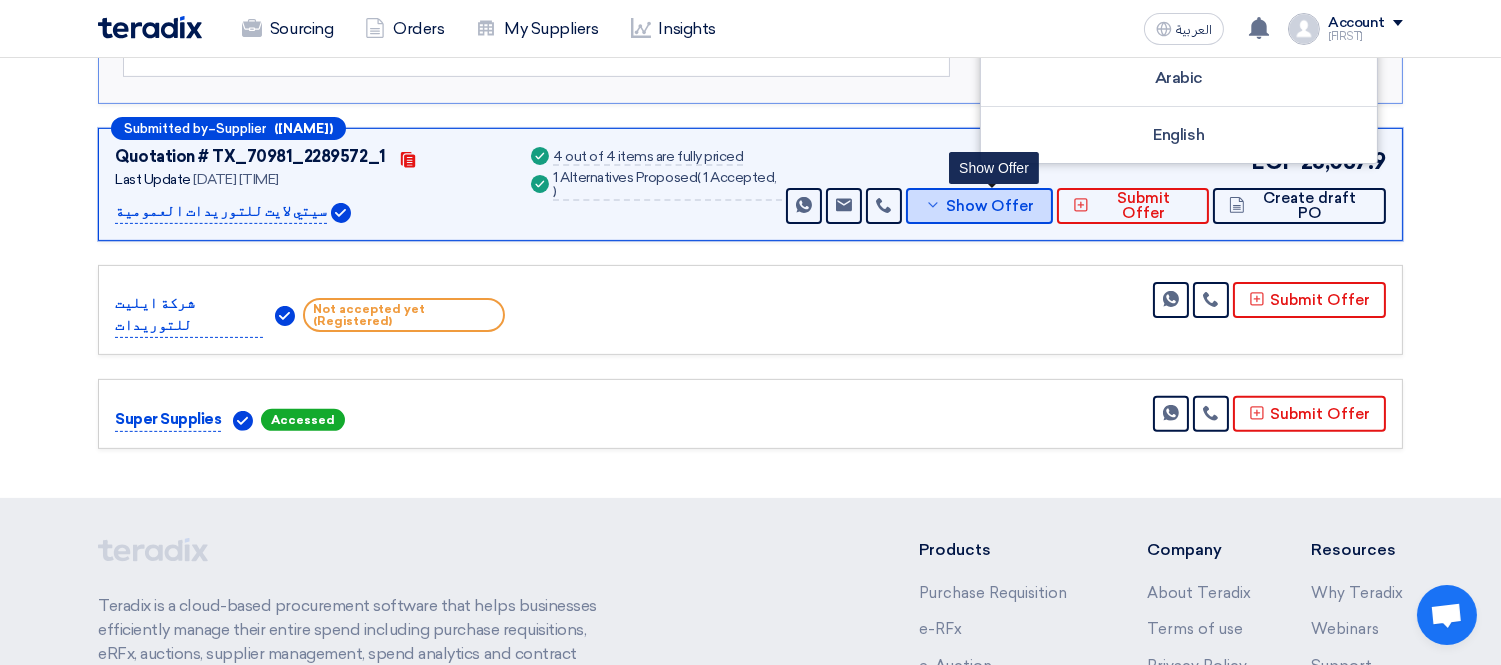 click on "Show Offer" at bounding box center [990, 206] 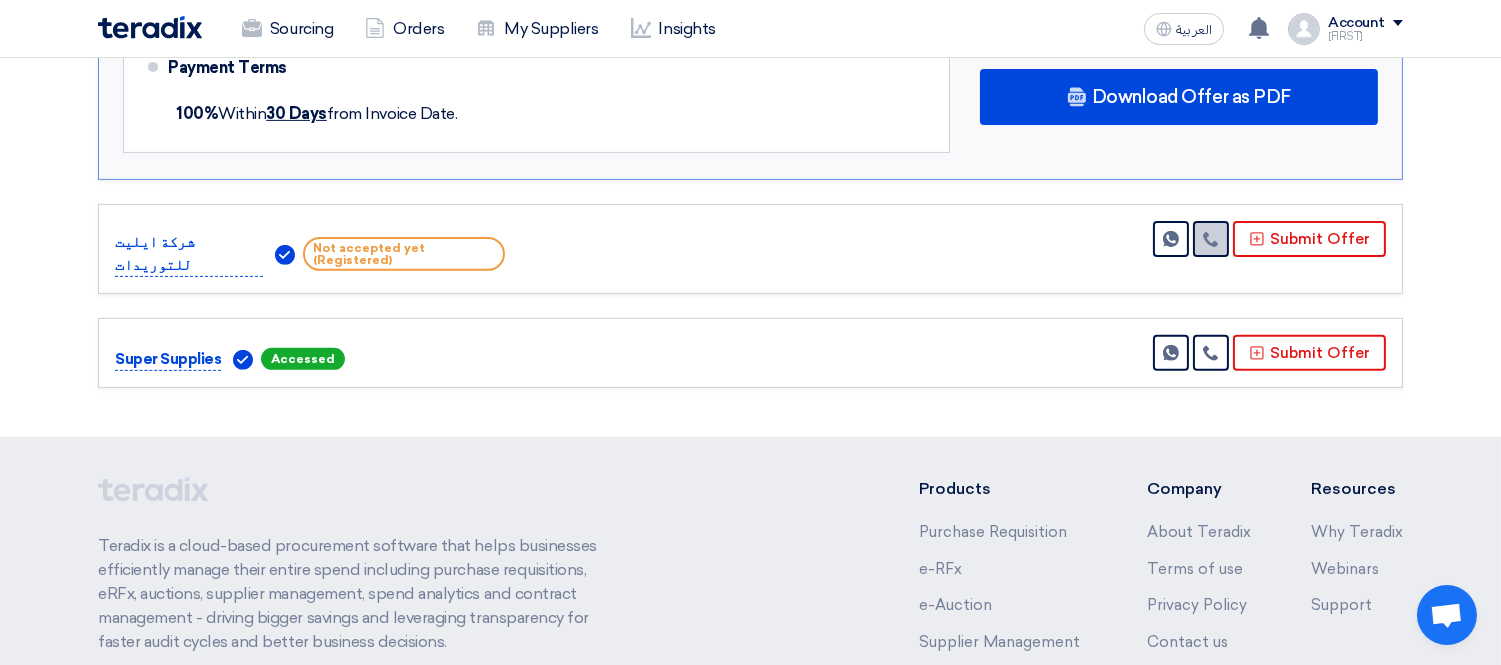 scroll, scrollTop: 1444, scrollLeft: 0, axis: vertical 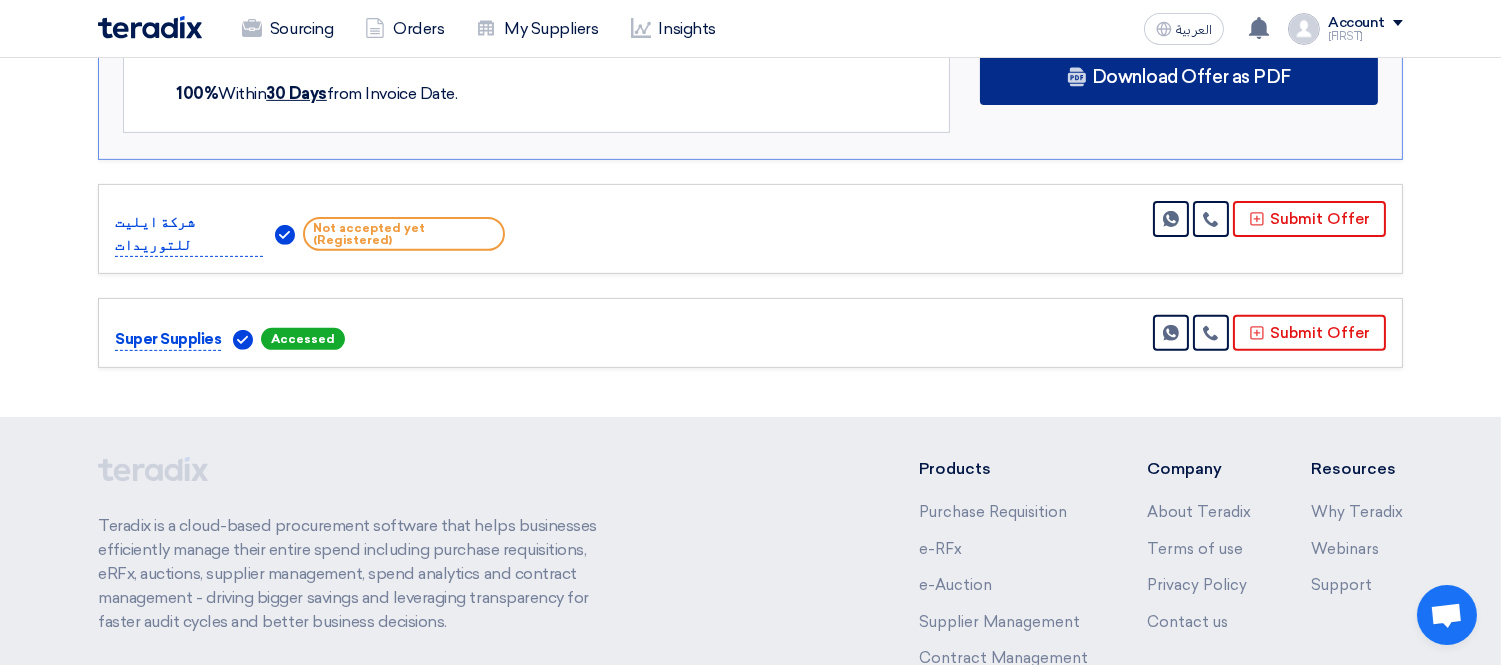 click on "Download Offer as PDF" at bounding box center [1191, 77] 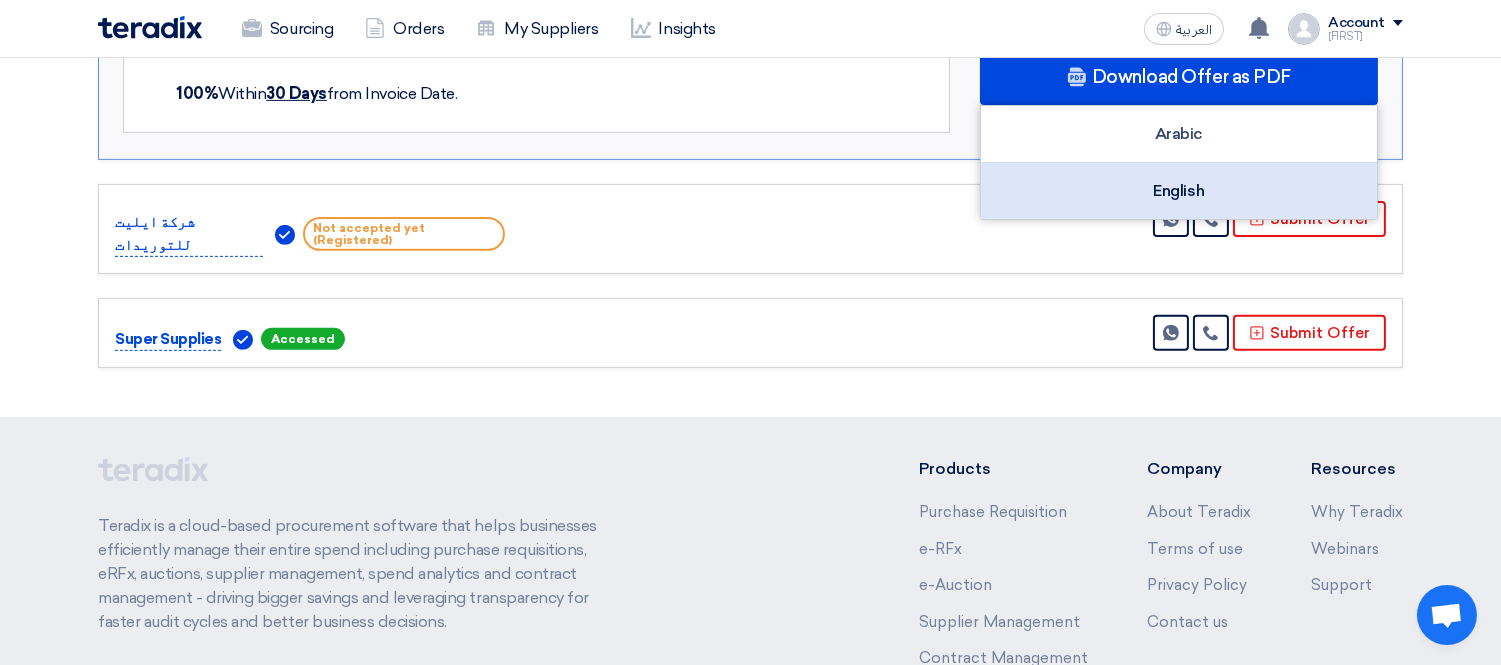 click on "English" at bounding box center [1179, 191] 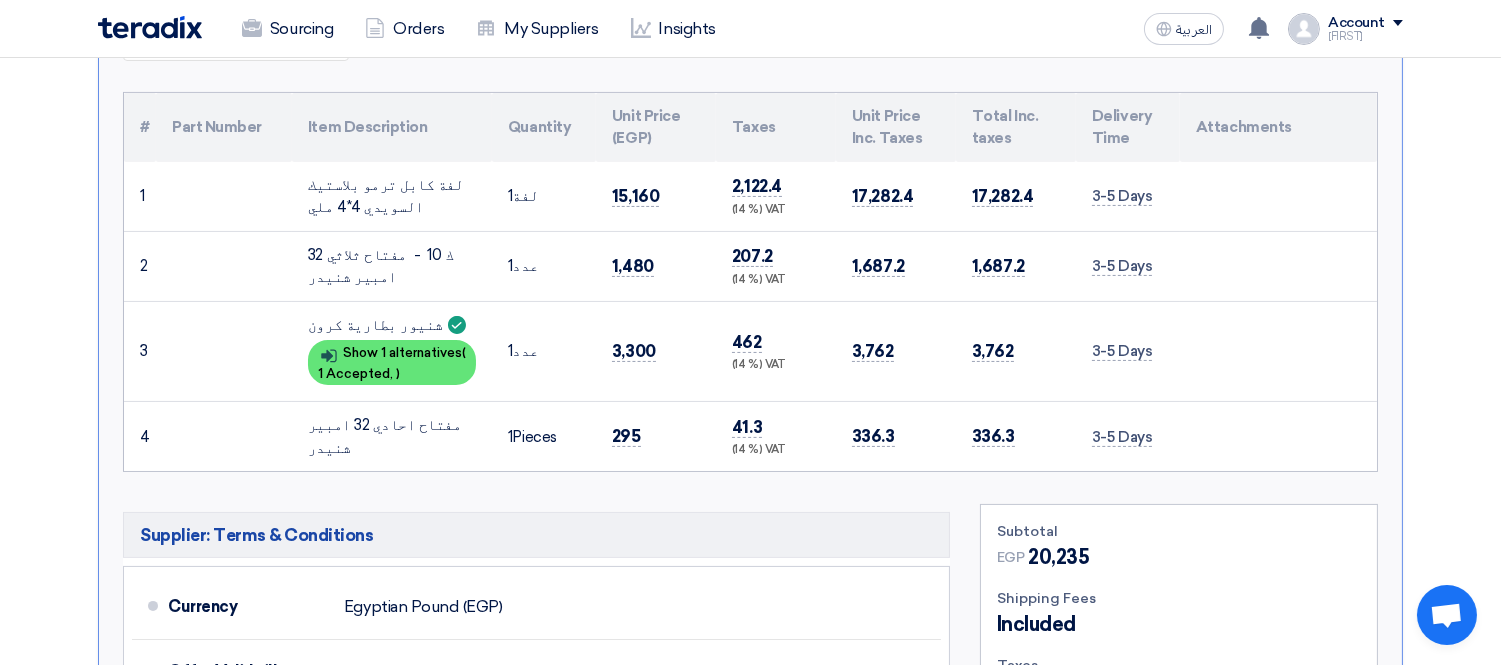 scroll, scrollTop: 333, scrollLeft: 0, axis: vertical 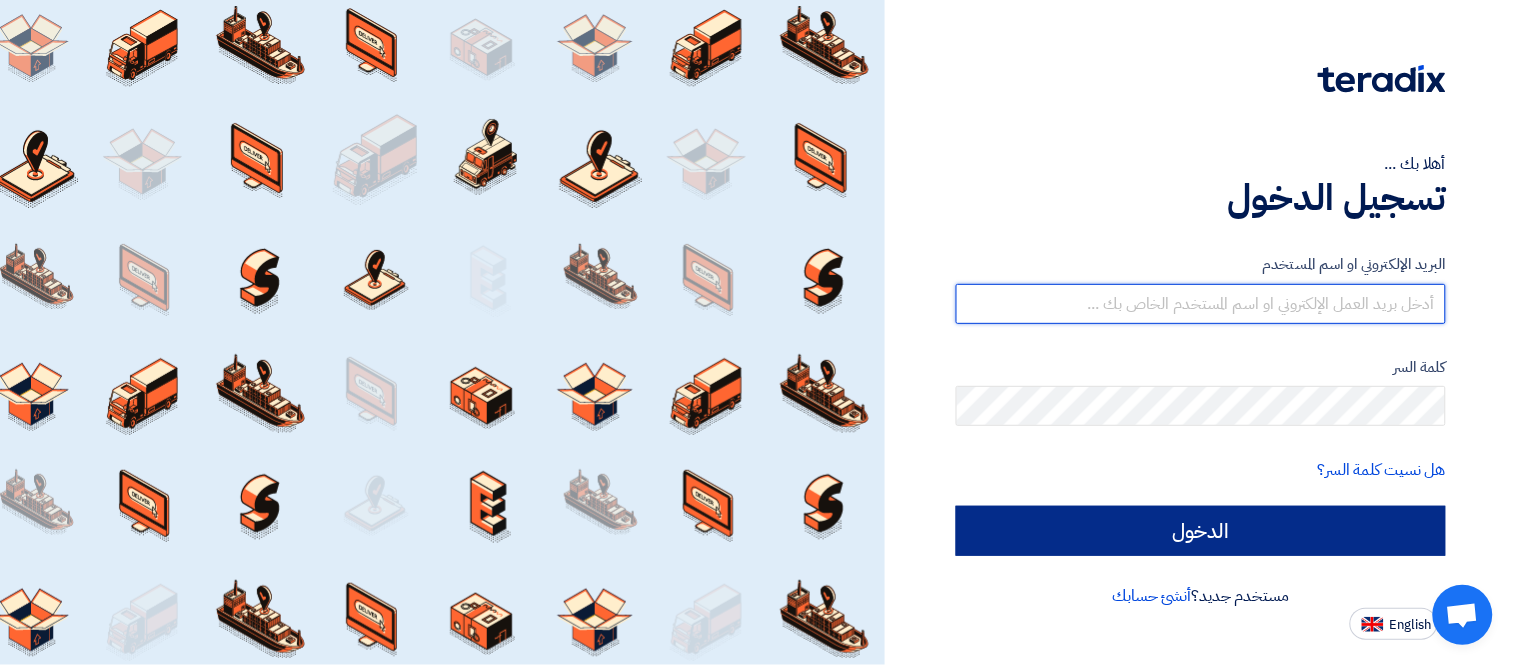 type on "[EMAIL]" 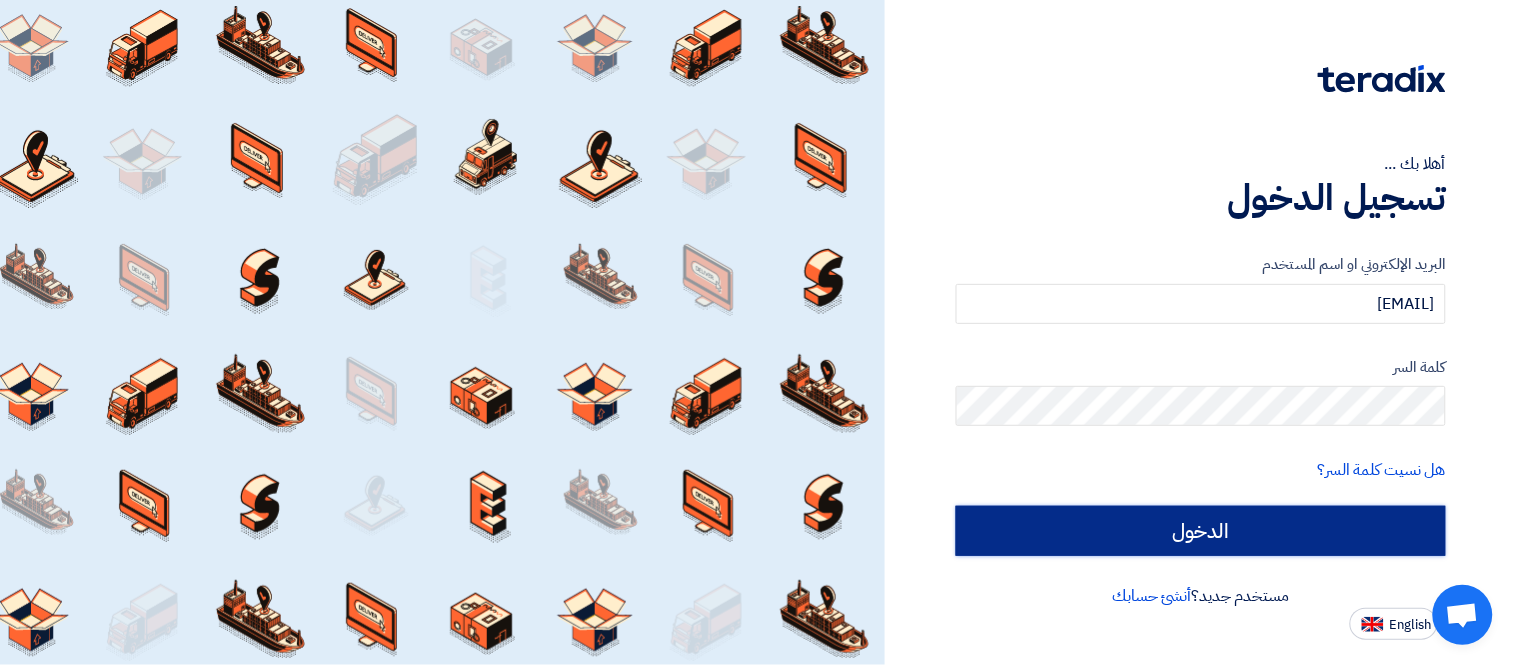 click on "الدخول" 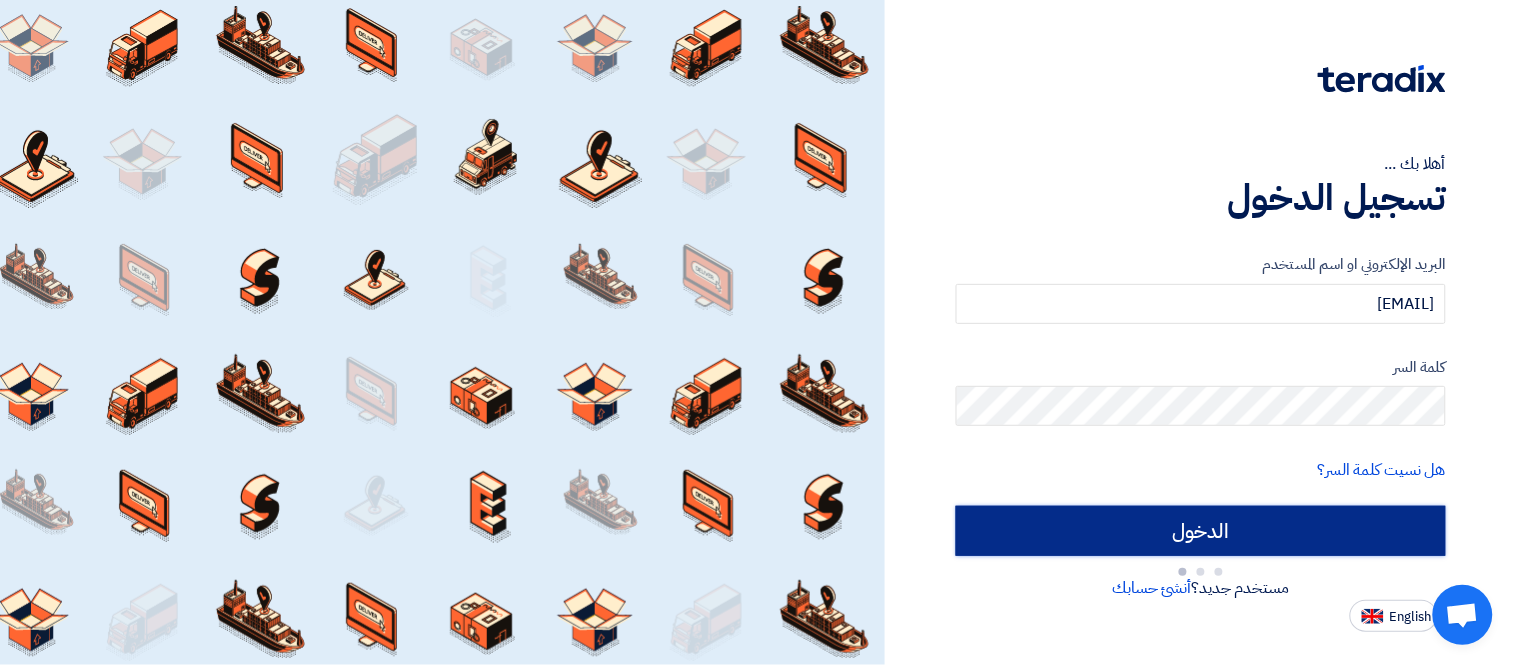 type on "Sign in" 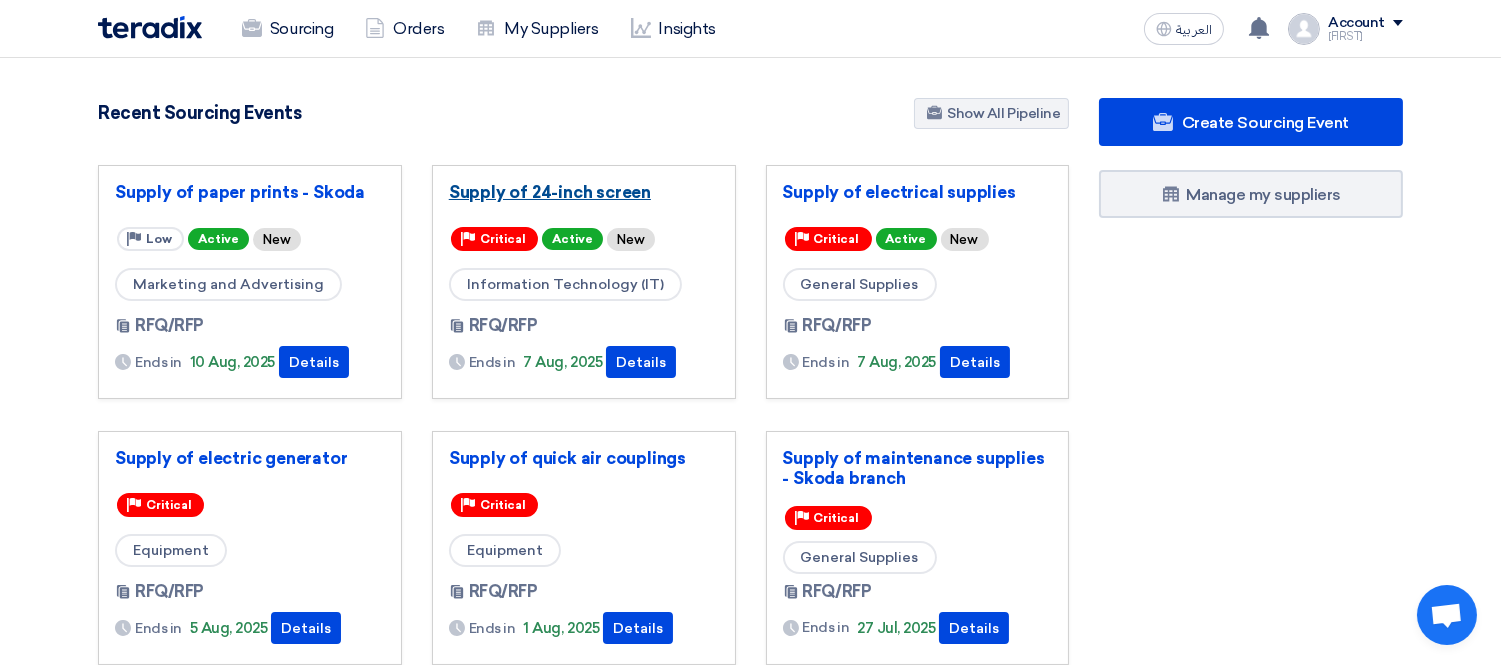 click on "Supply of 24-inch screen" 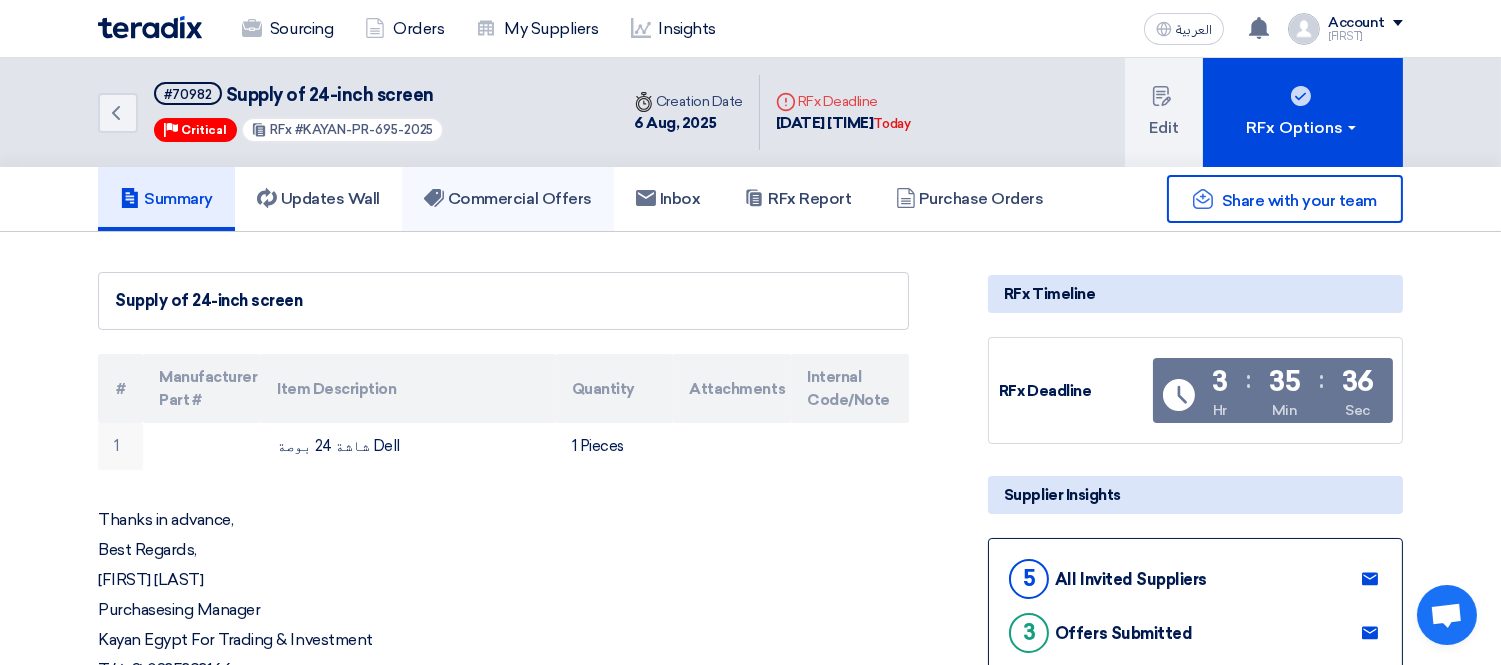 click on "Commercial Offers" 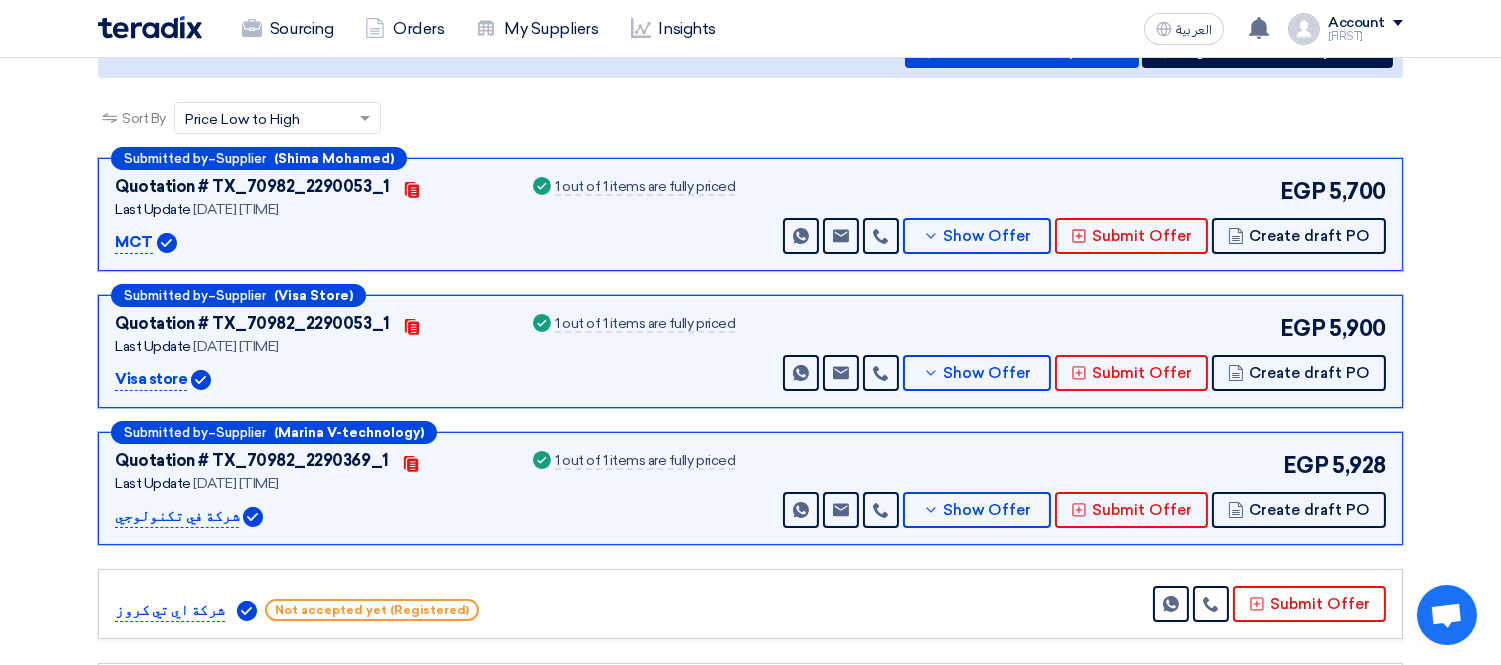 scroll, scrollTop: 222, scrollLeft: 0, axis: vertical 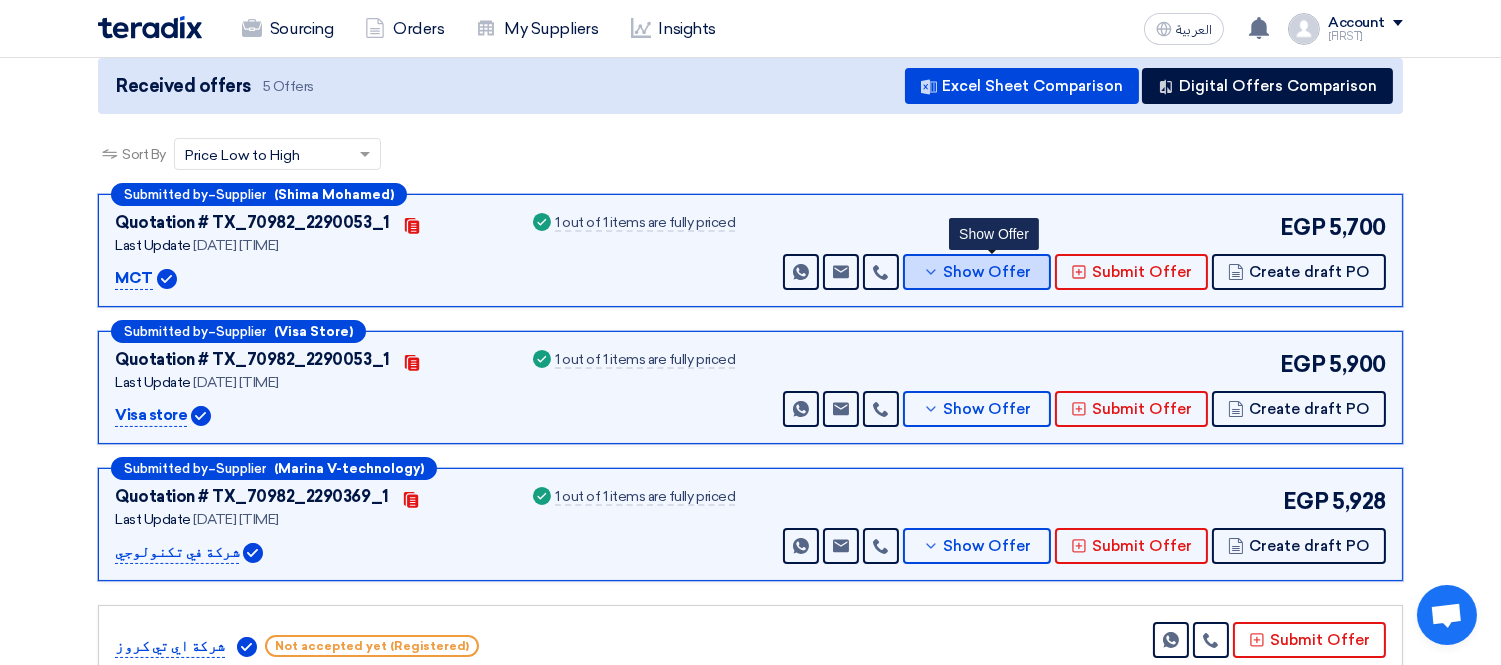 click on "Show Offer" at bounding box center (988, 272) 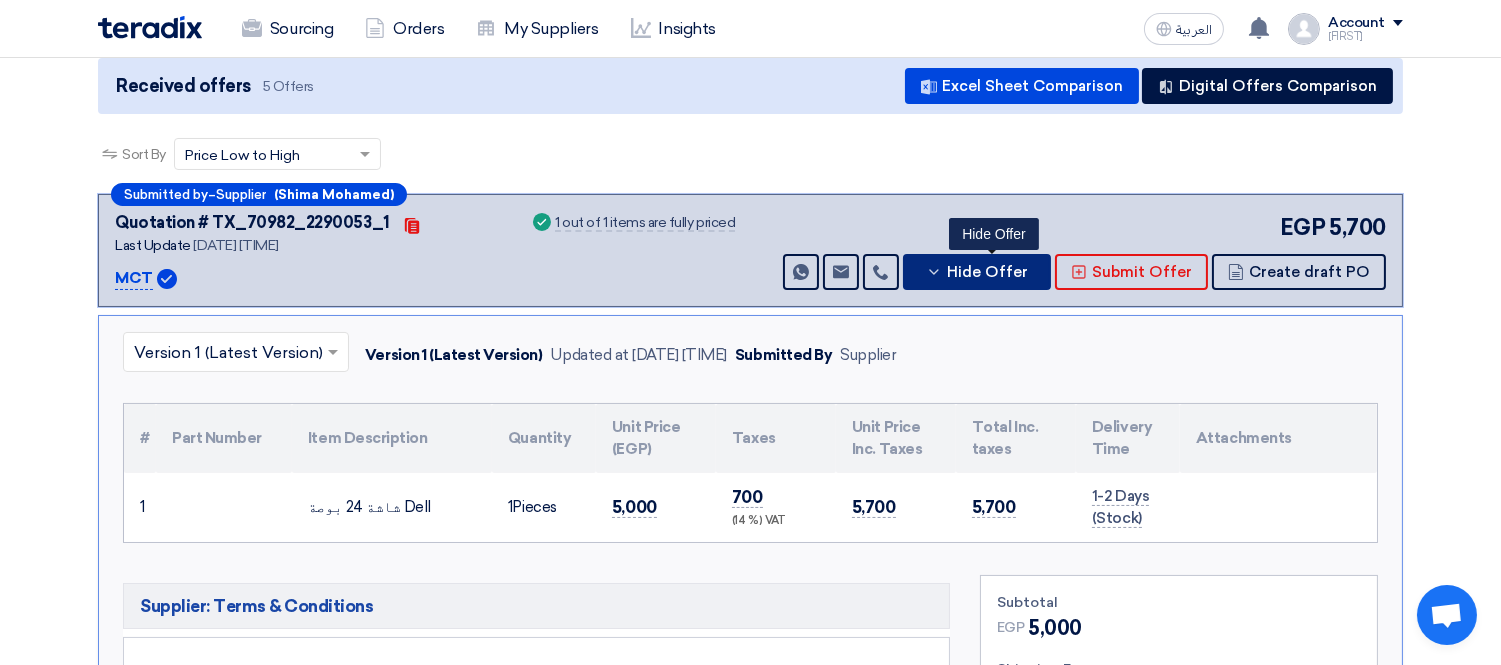 click on "Hide Offer" at bounding box center (987, 272) 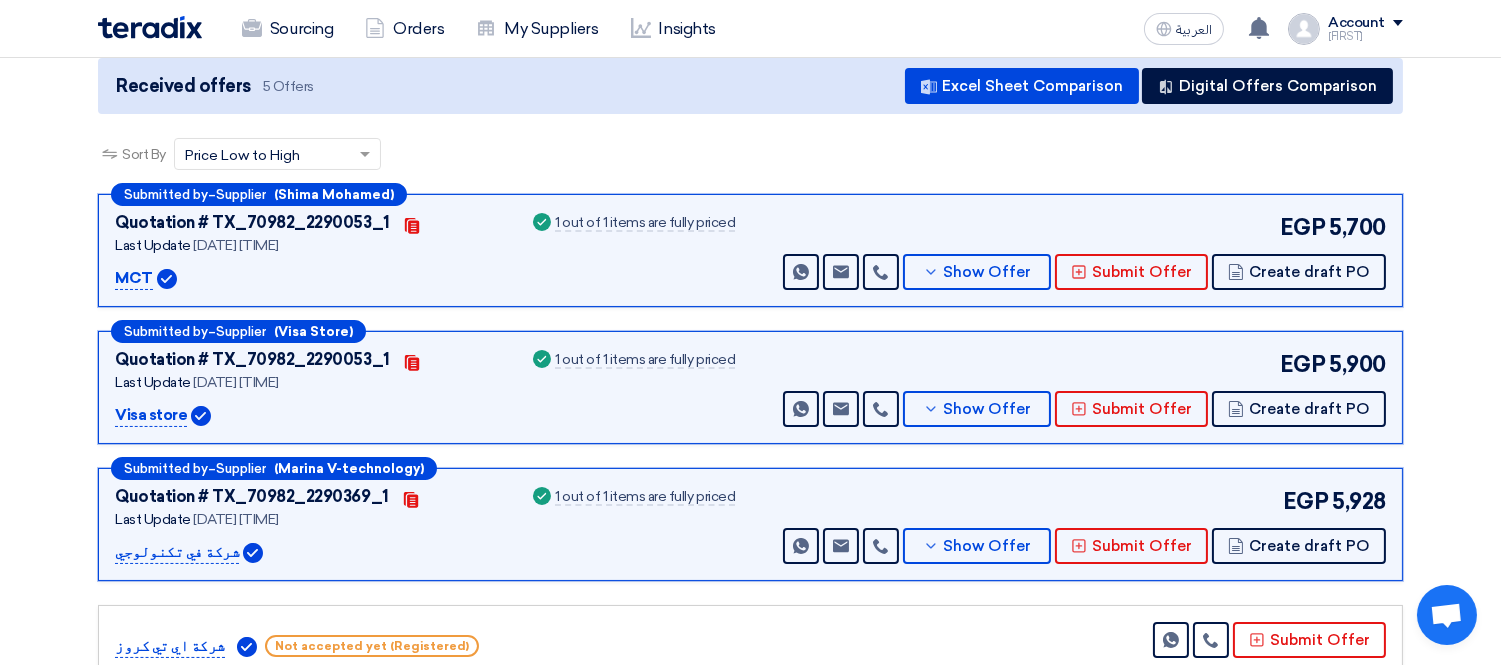 click on "Submitted by
–
Supplier
(Visa Store)
Quotation #
TX_70982_2288848_1
Contacts
Last Update
6 Aug 2025, 8:17 PM" at bounding box center (750, 387) 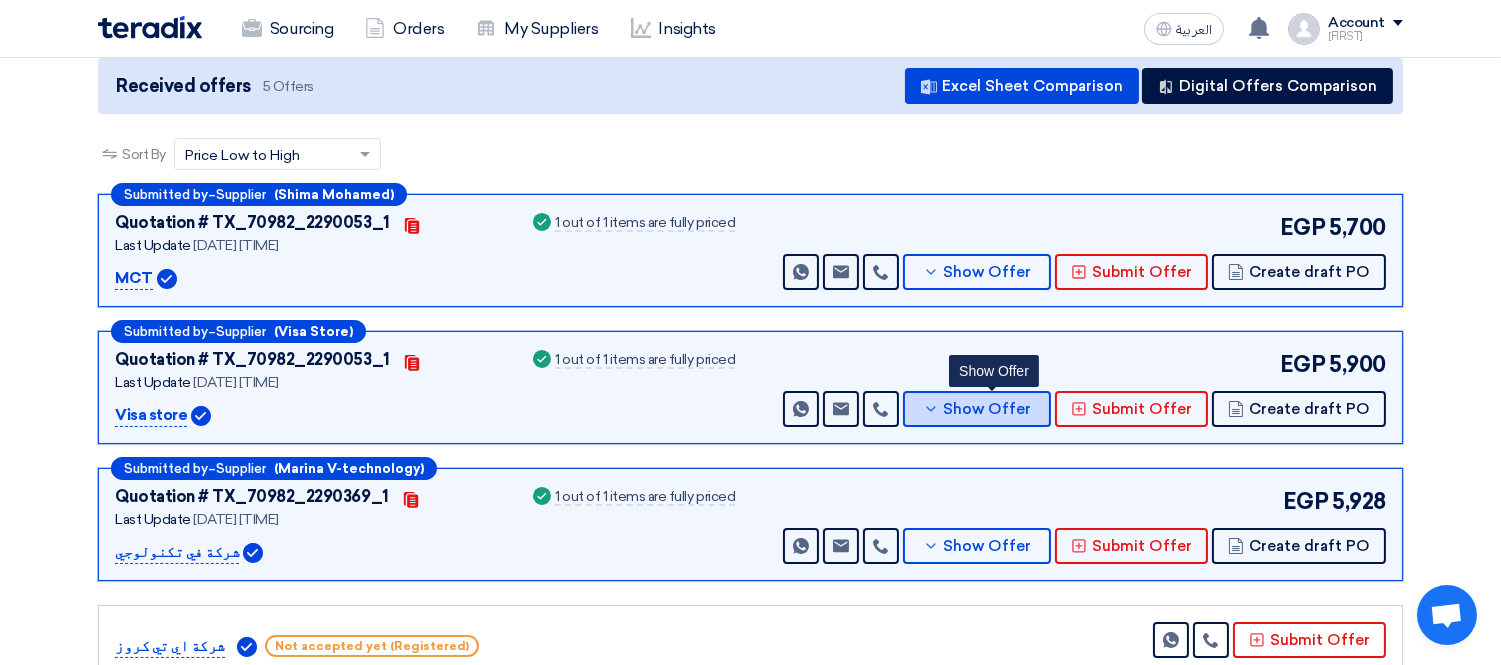 click on "Show Offer" at bounding box center (988, 409) 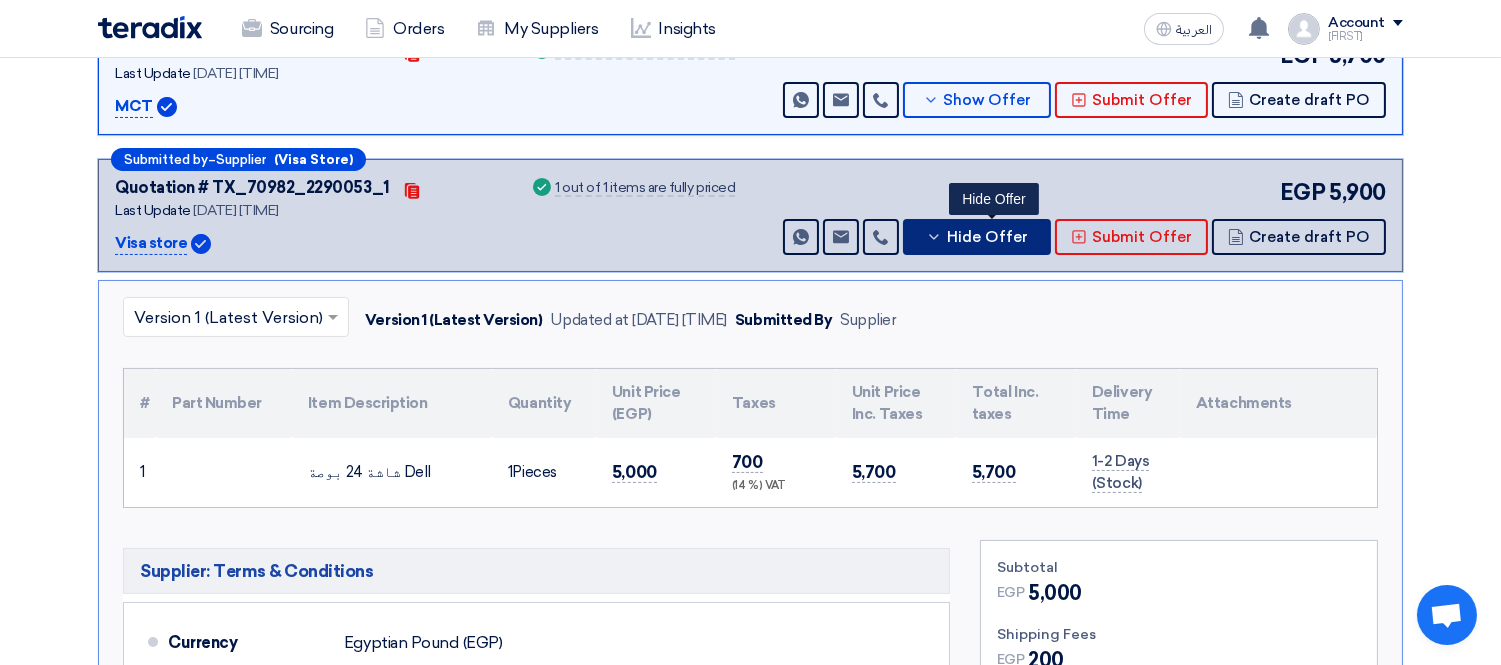 scroll, scrollTop: 444, scrollLeft: 0, axis: vertical 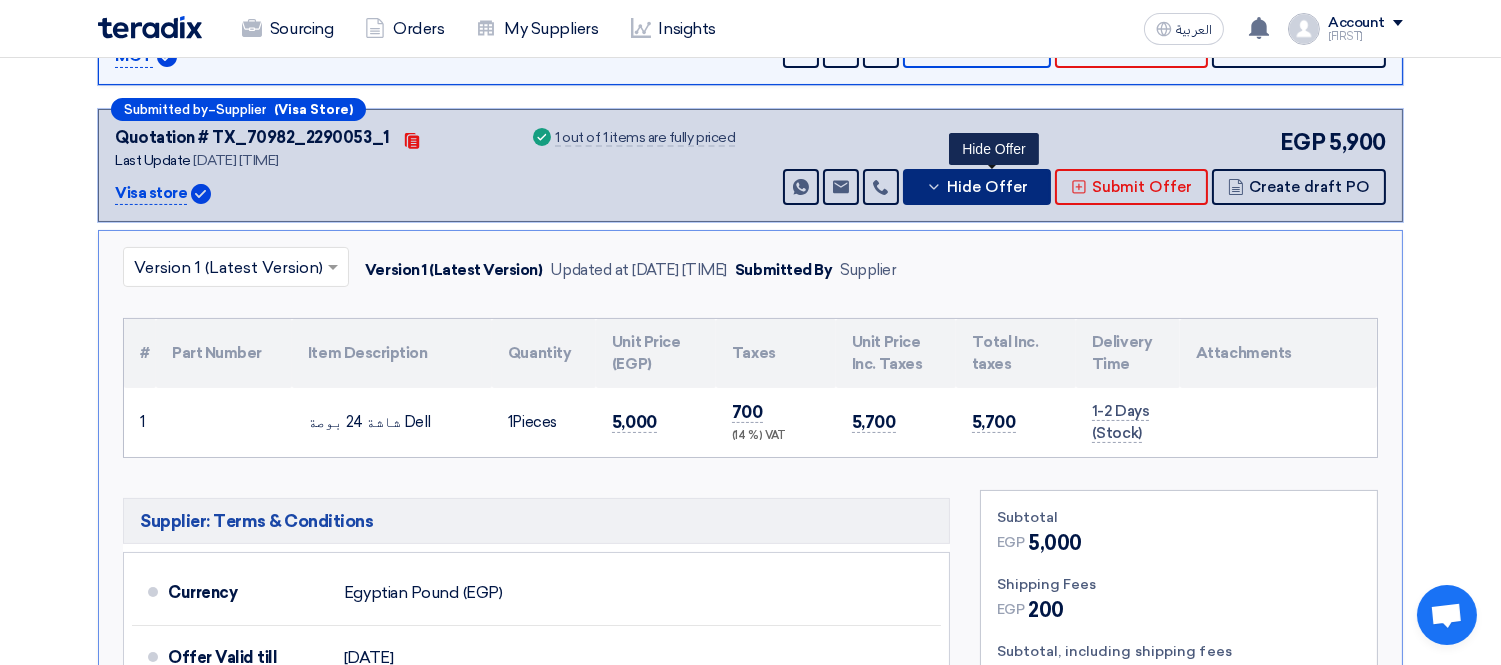click on "Hide Offer" at bounding box center [977, 187] 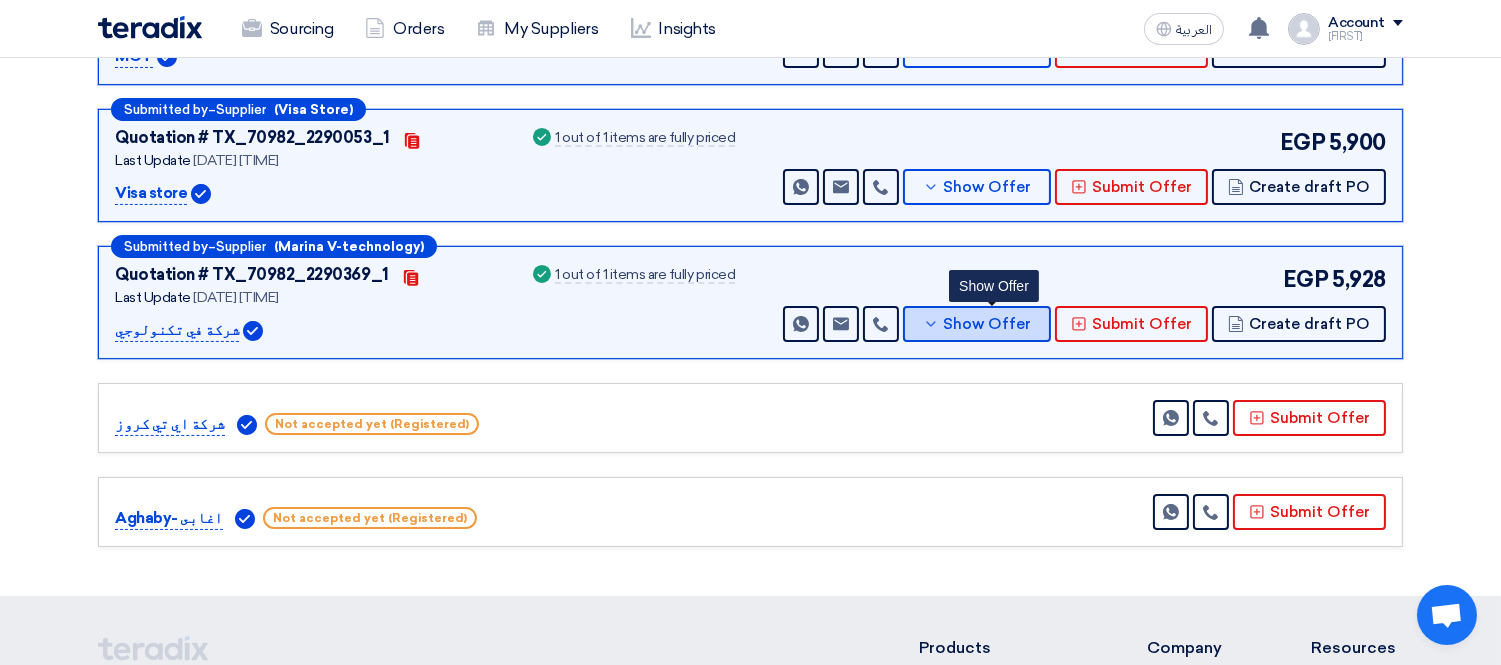 click on "Show Offer" at bounding box center [988, 324] 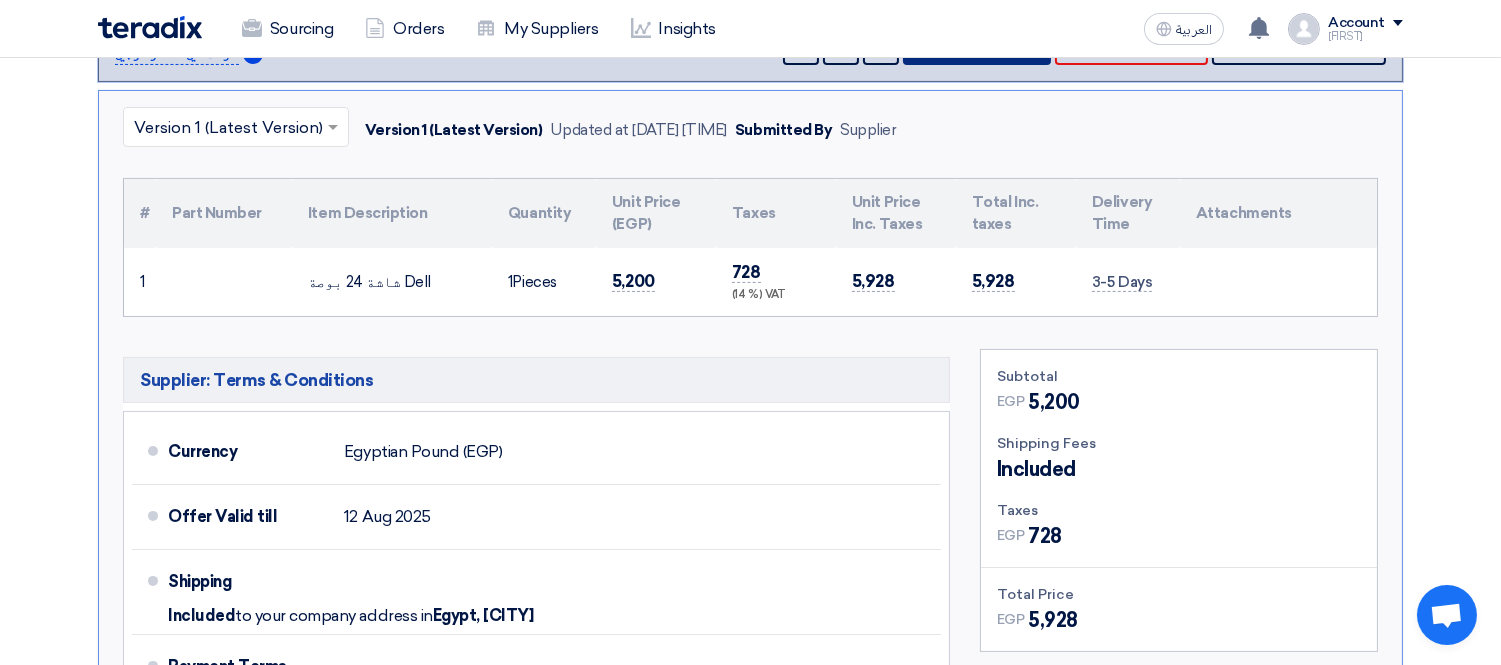 scroll, scrollTop: 666, scrollLeft: 0, axis: vertical 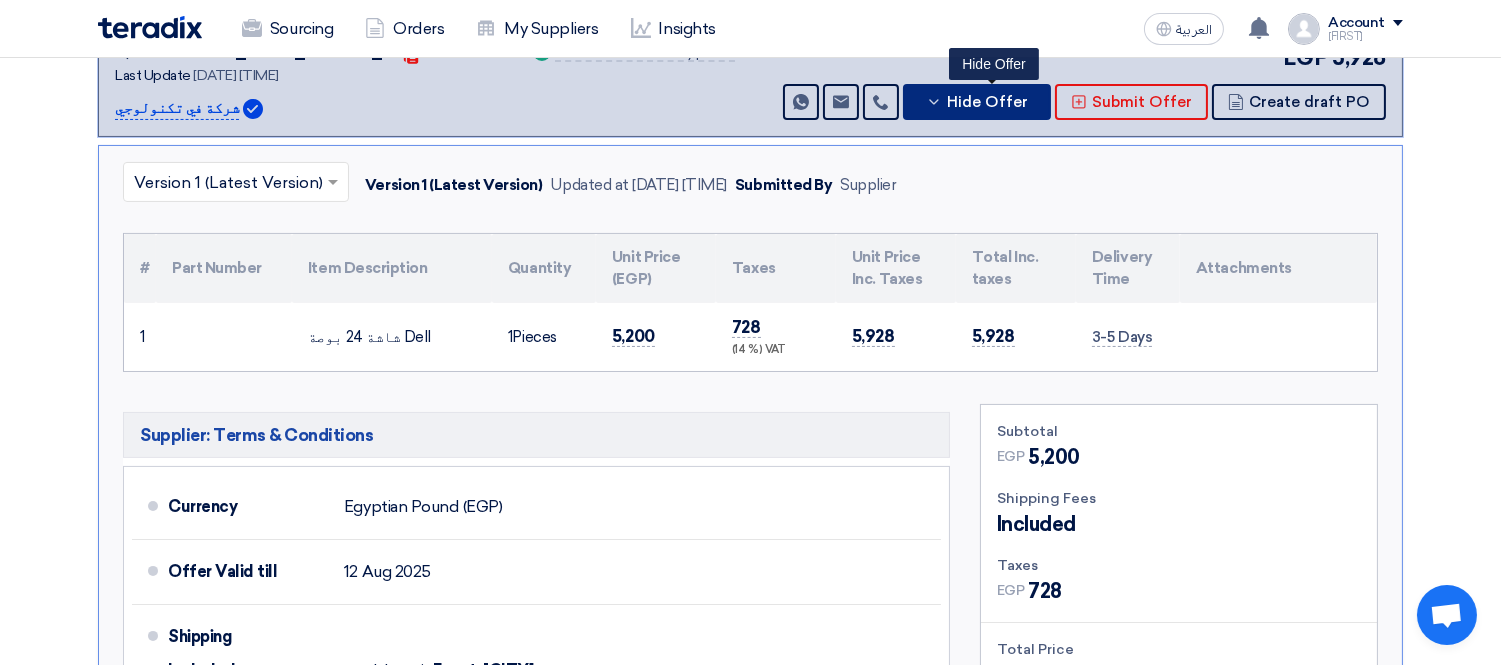click on "Hide Offer" at bounding box center (987, 102) 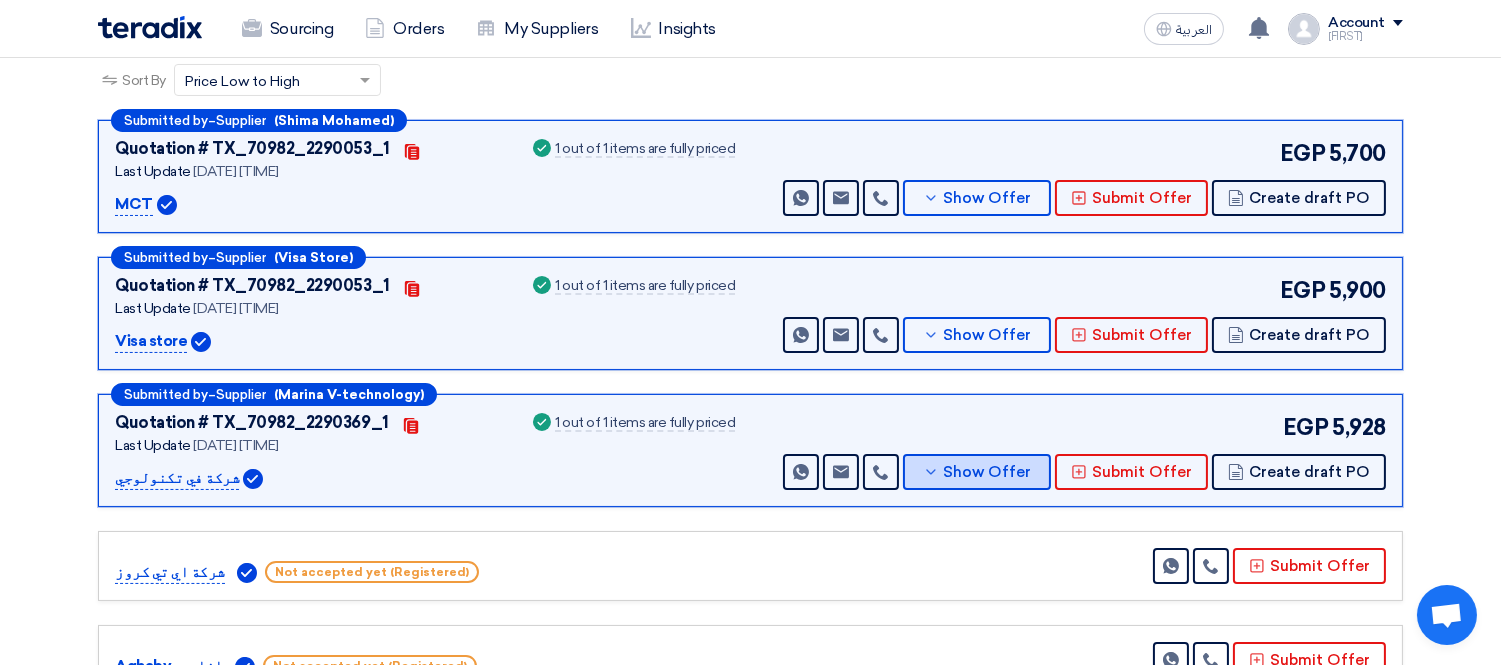 scroll, scrollTop: 0, scrollLeft: 0, axis: both 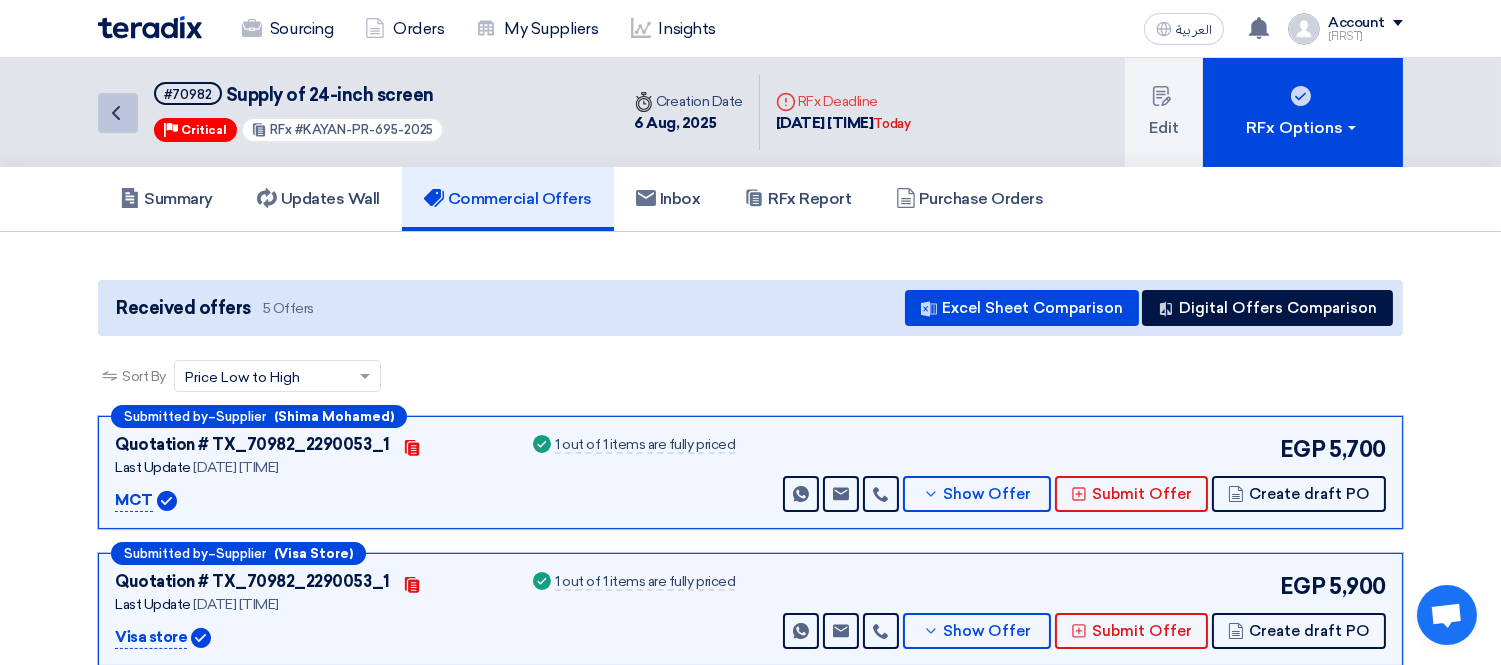 click on "Back" 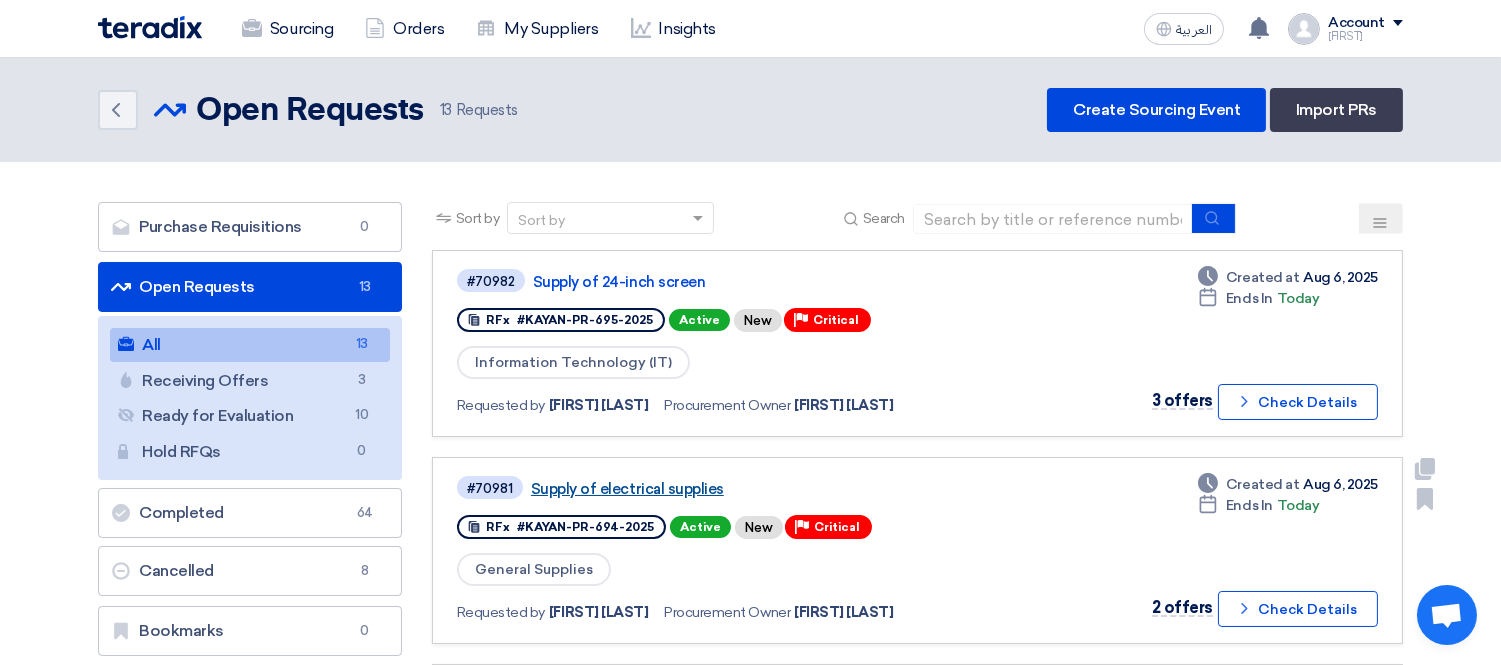 click on "Supply of electrical supplies" 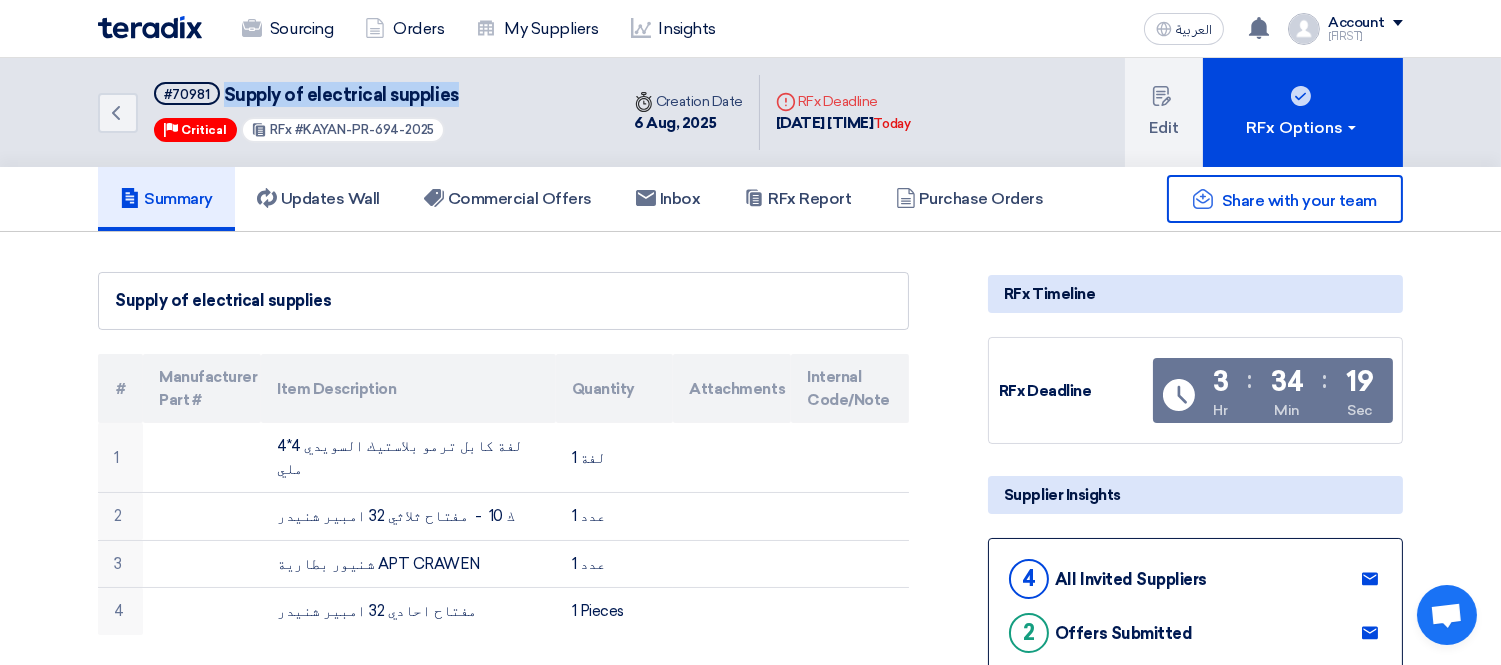 drag, startPoint x: 476, startPoint y: 86, endPoint x: 221, endPoint y: 101, distance: 255.4408 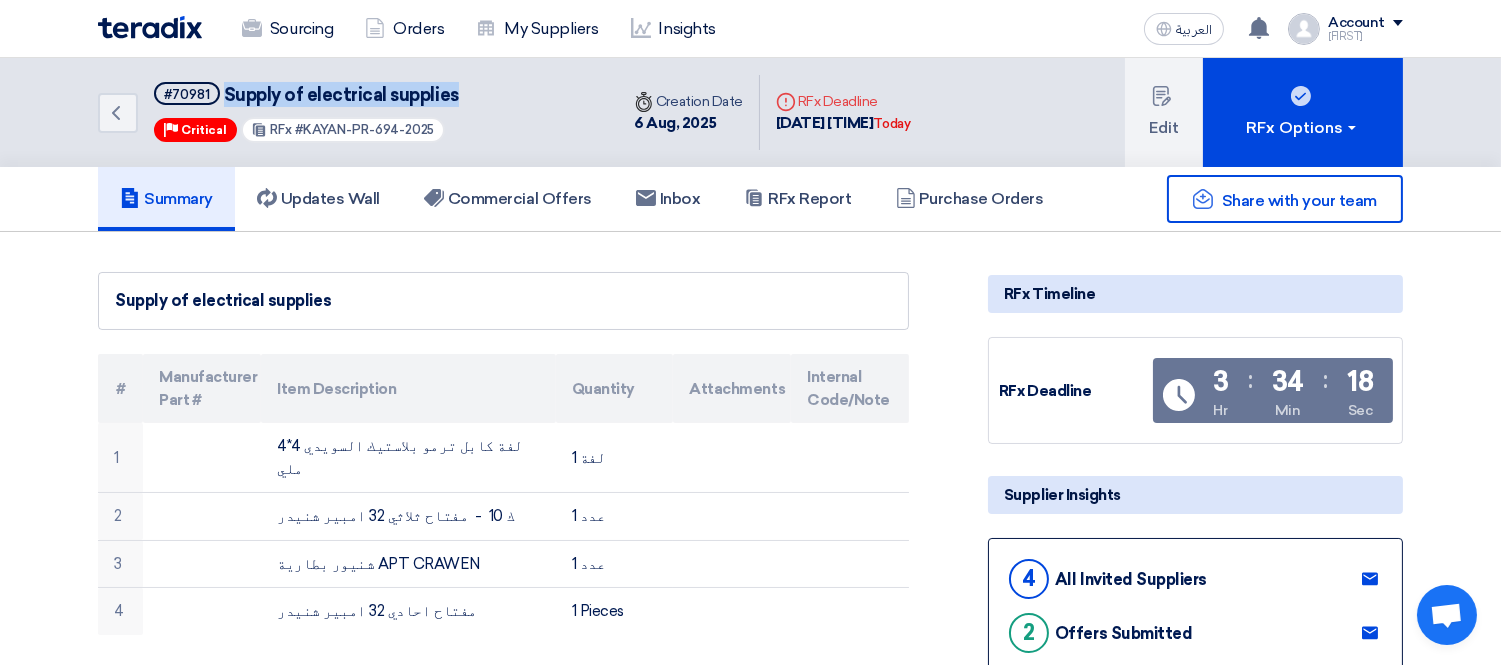 copy on "Supply of electrical supplies" 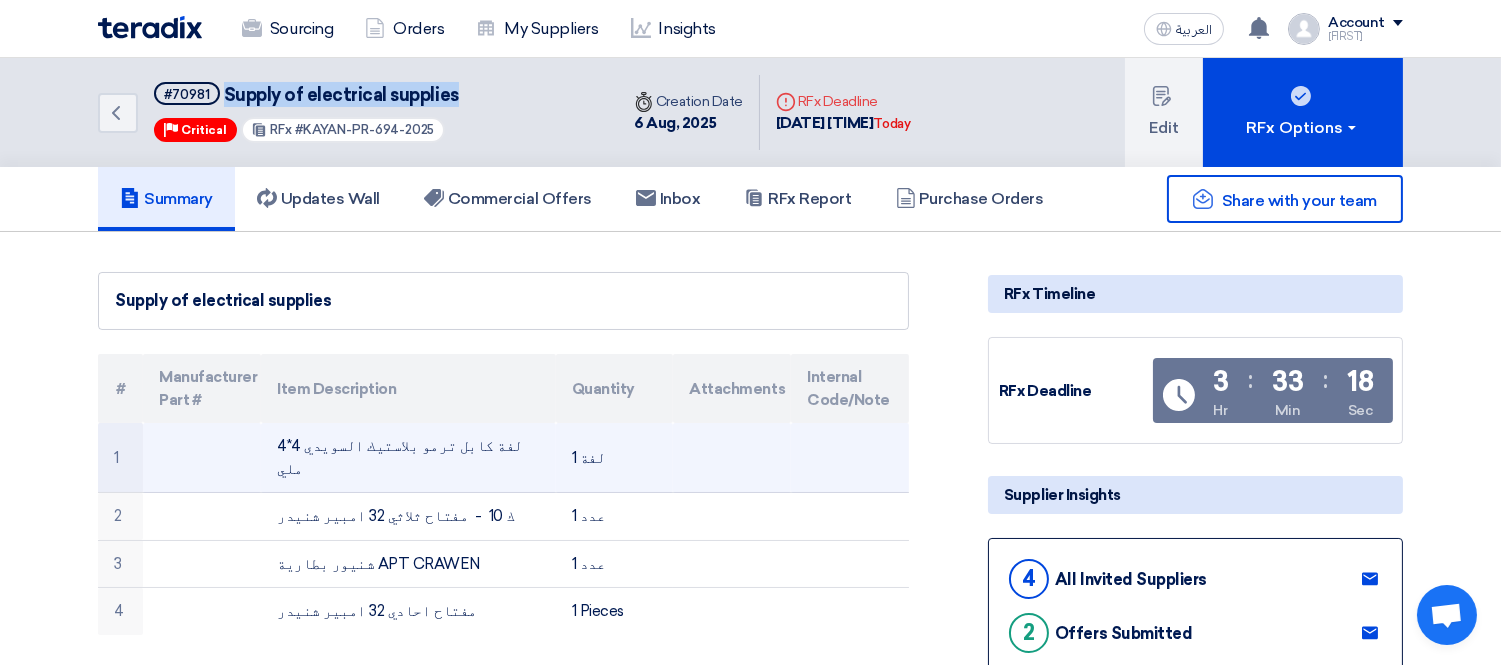 drag, startPoint x: 258, startPoint y: 442, endPoint x: 503, endPoint y: 442, distance: 245 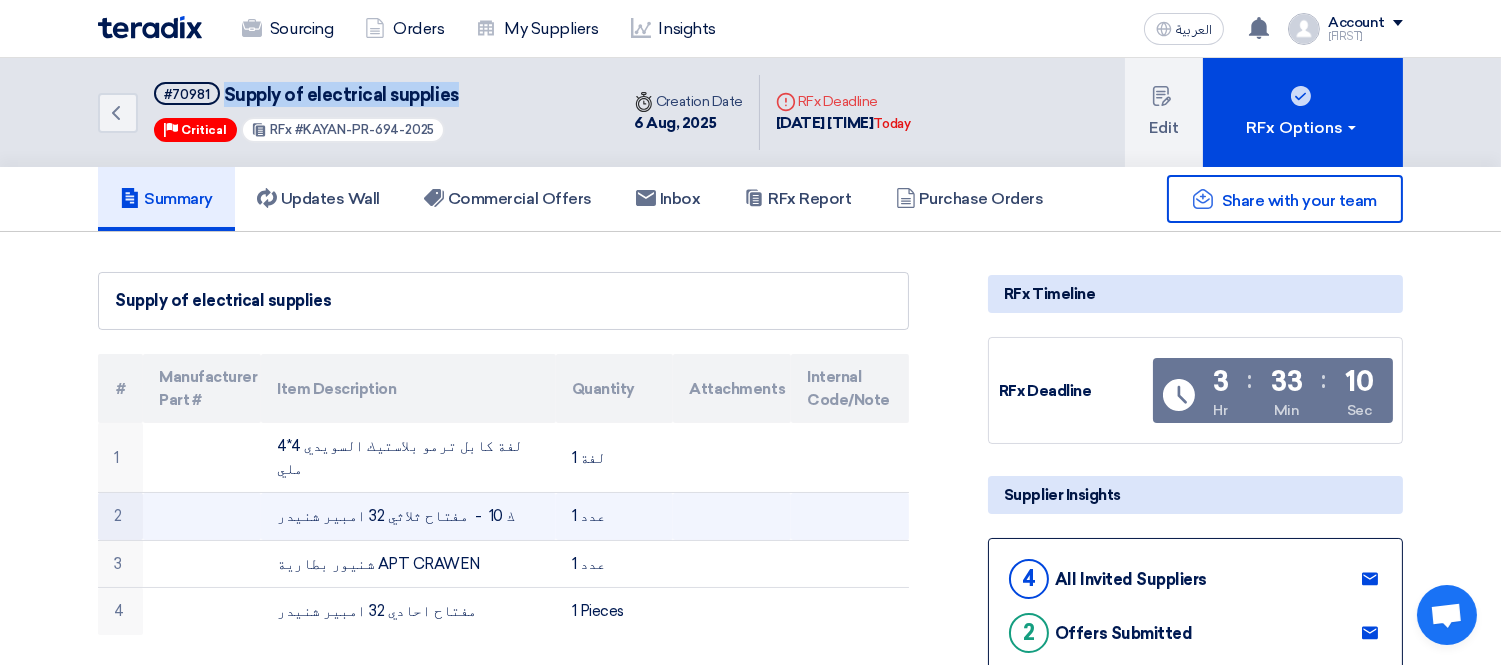 drag, startPoint x: 265, startPoint y: 490, endPoint x: 466, endPoint y: 510, distance: 201.99257 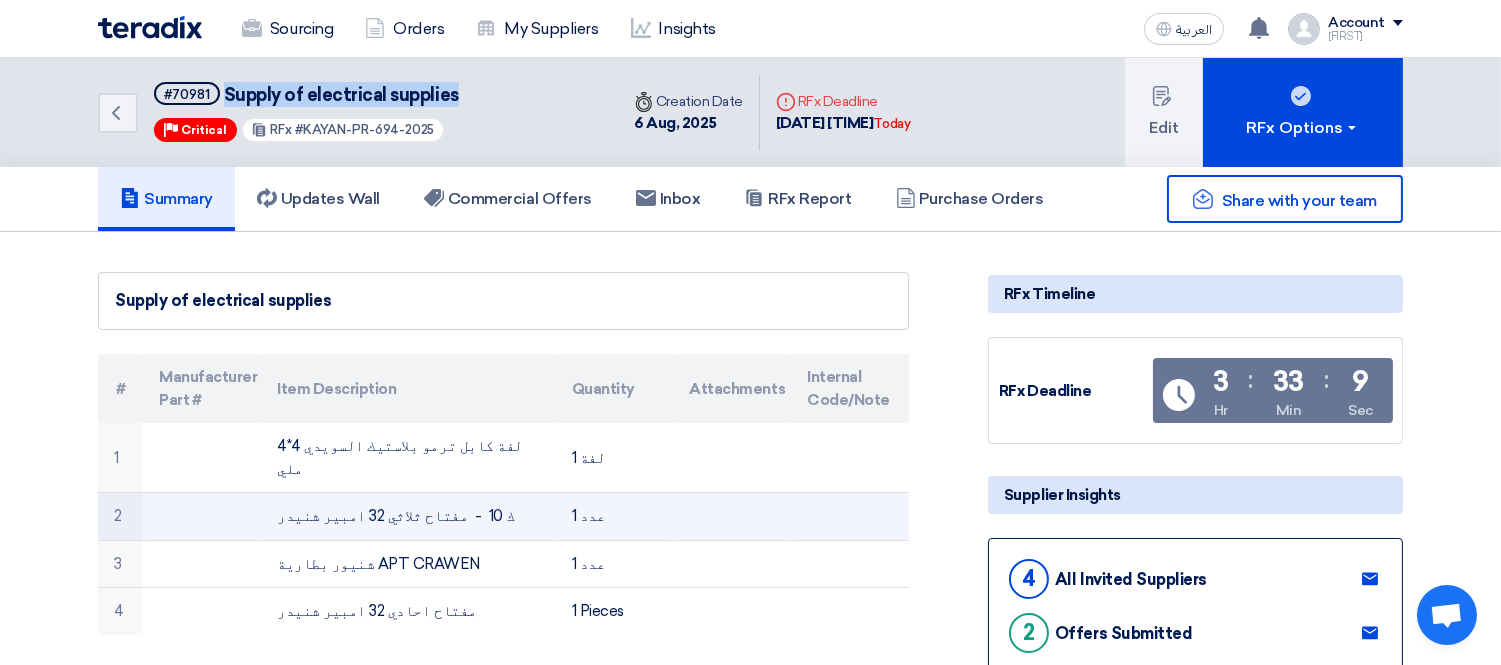 copy on "ك 10  -  مفتاح ثلاثي 32 امبير شنيدر" 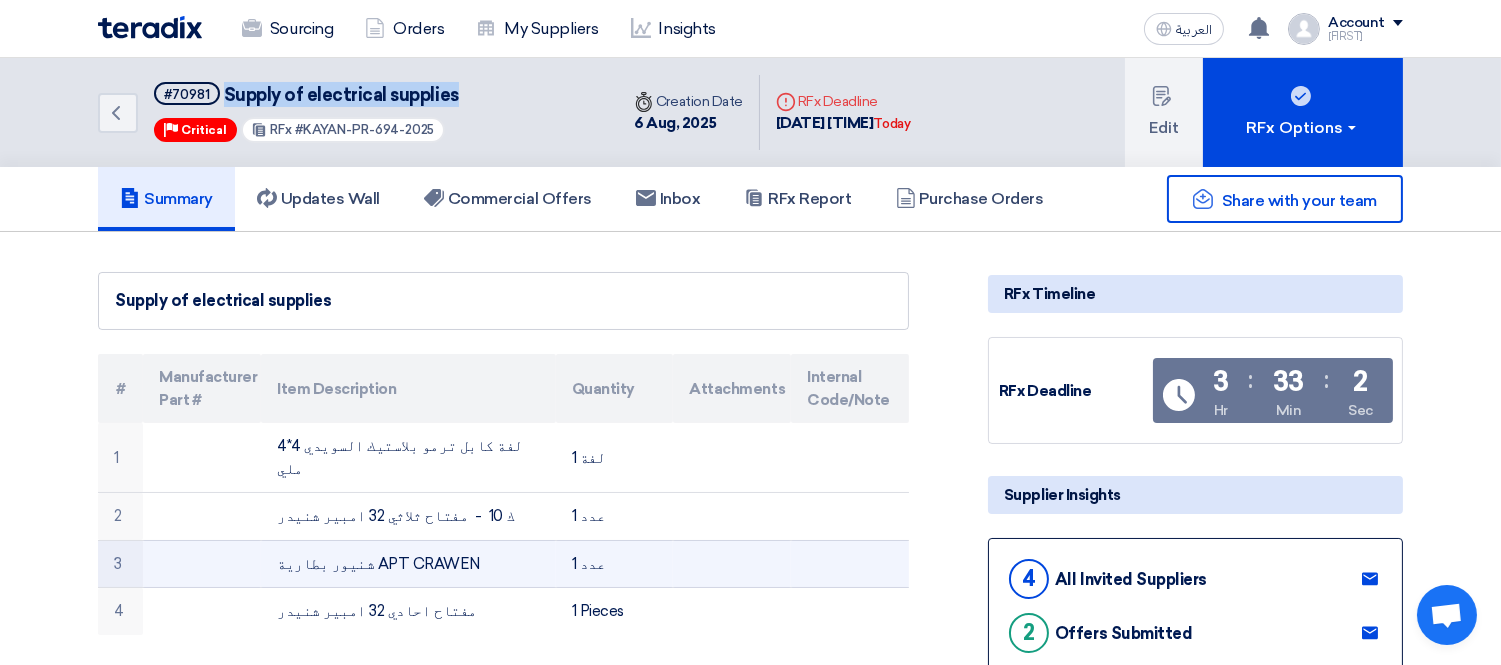 drag, startPoint x: 268, startPoint y: 543, endPoint x: 461, endPoint y: 543, distance: 193 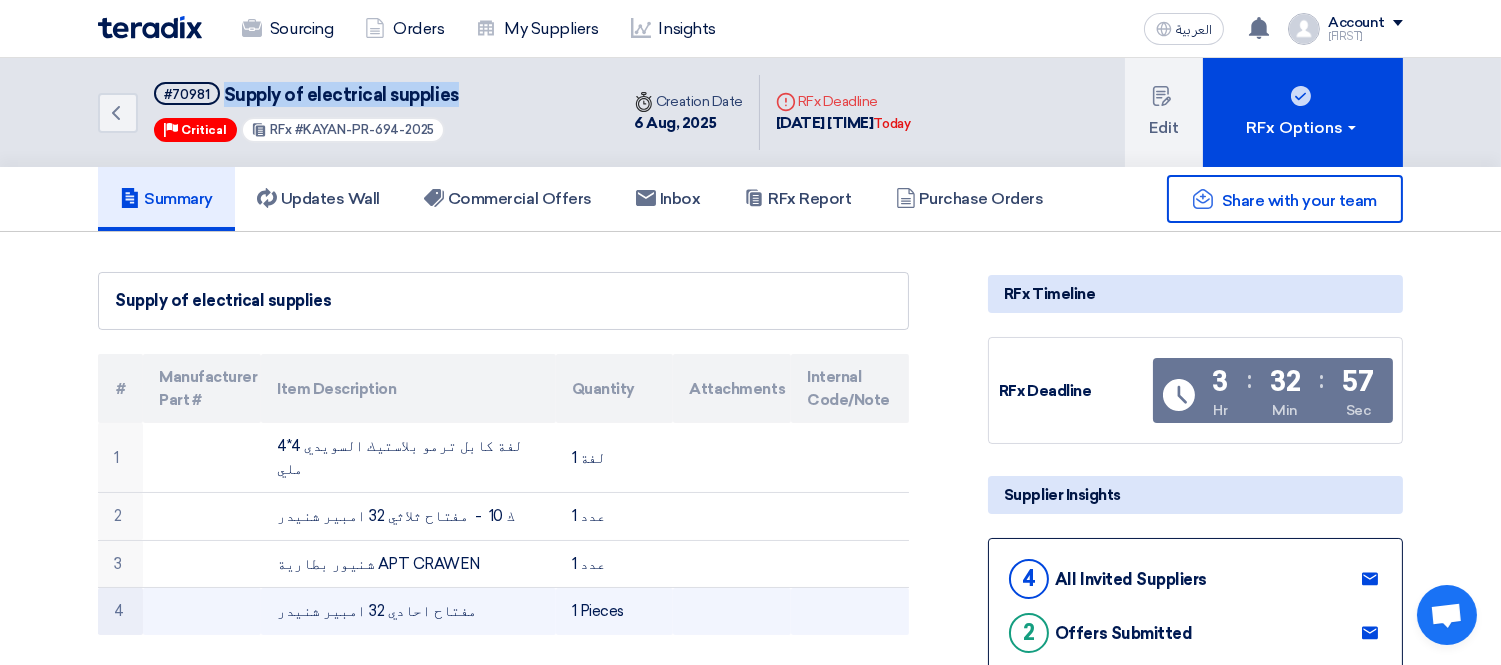 drag, startPoint x: 261, startPoint y: 585, endPoint x: 440, endPoint y: 593, distance: 179.17868 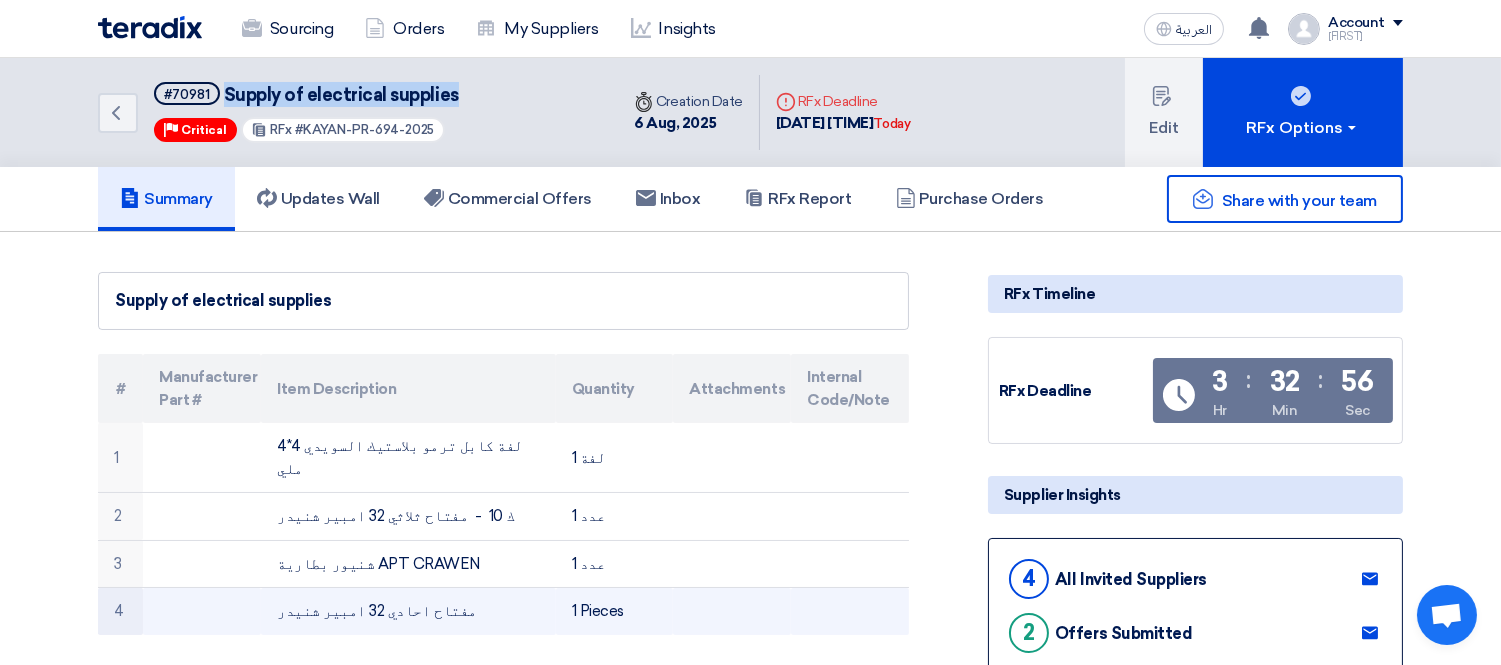 copy on "مفتاح احادي 32 امبير شنيدر" 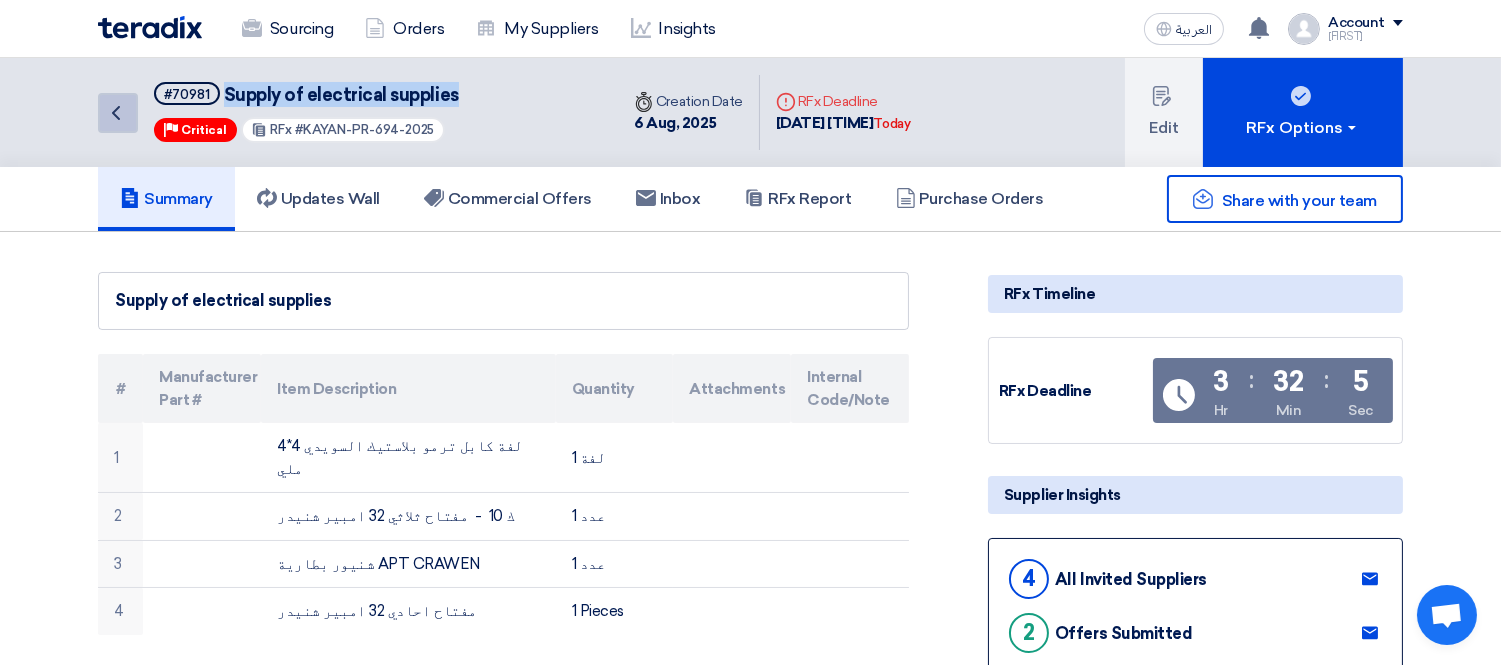 click 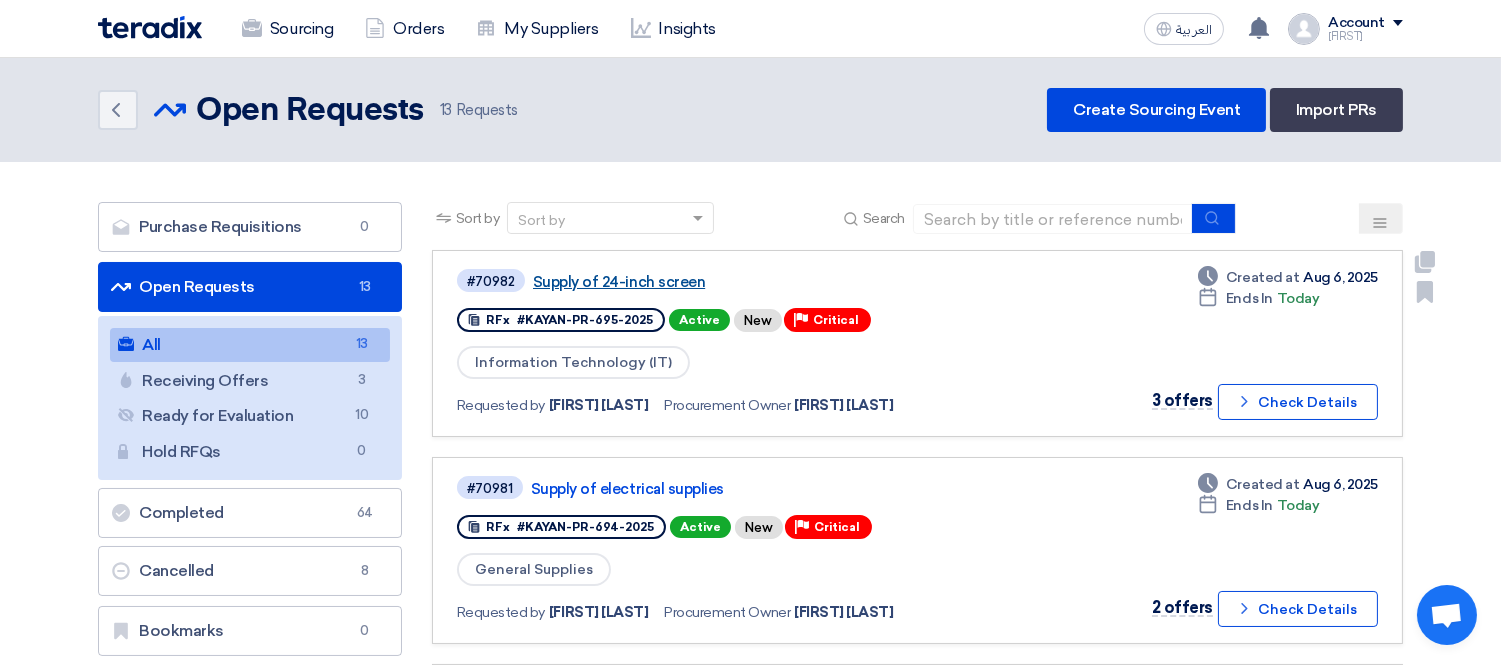 click on "Supply of 24-inch screen" 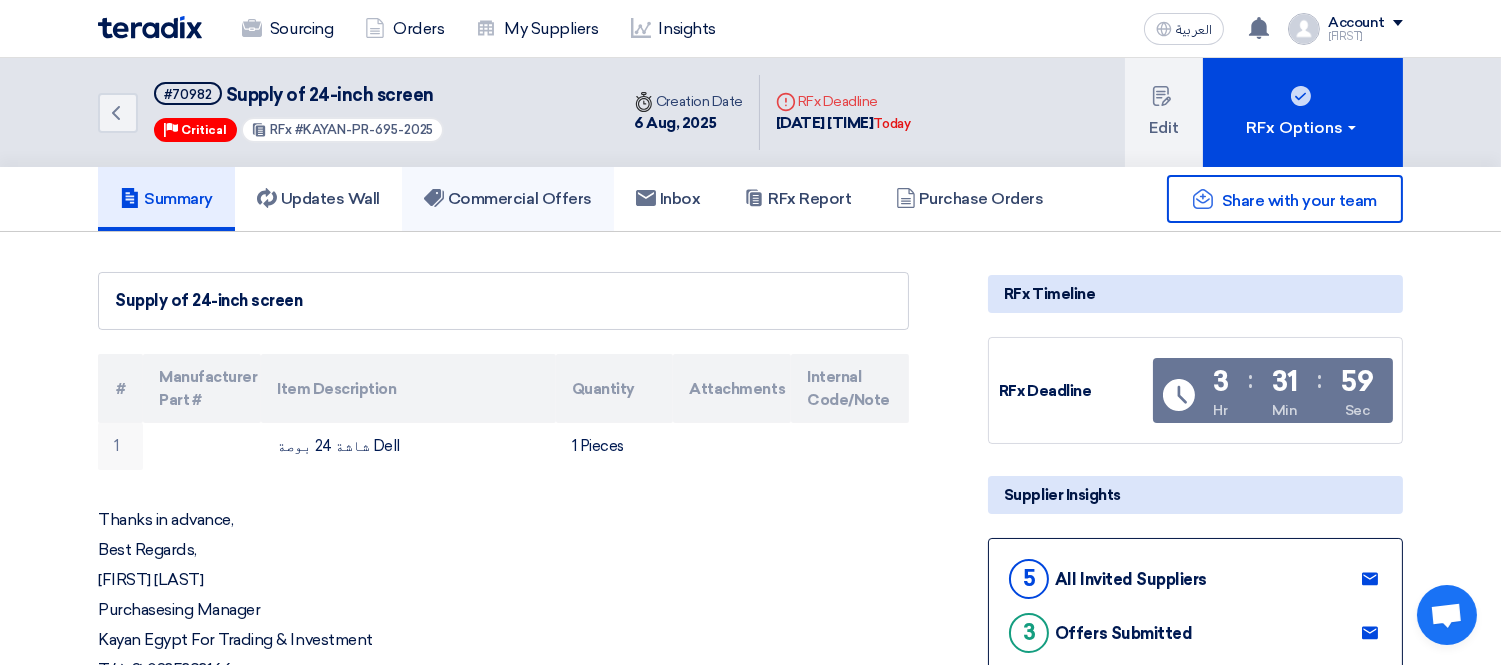 click on "Commercial Offers" 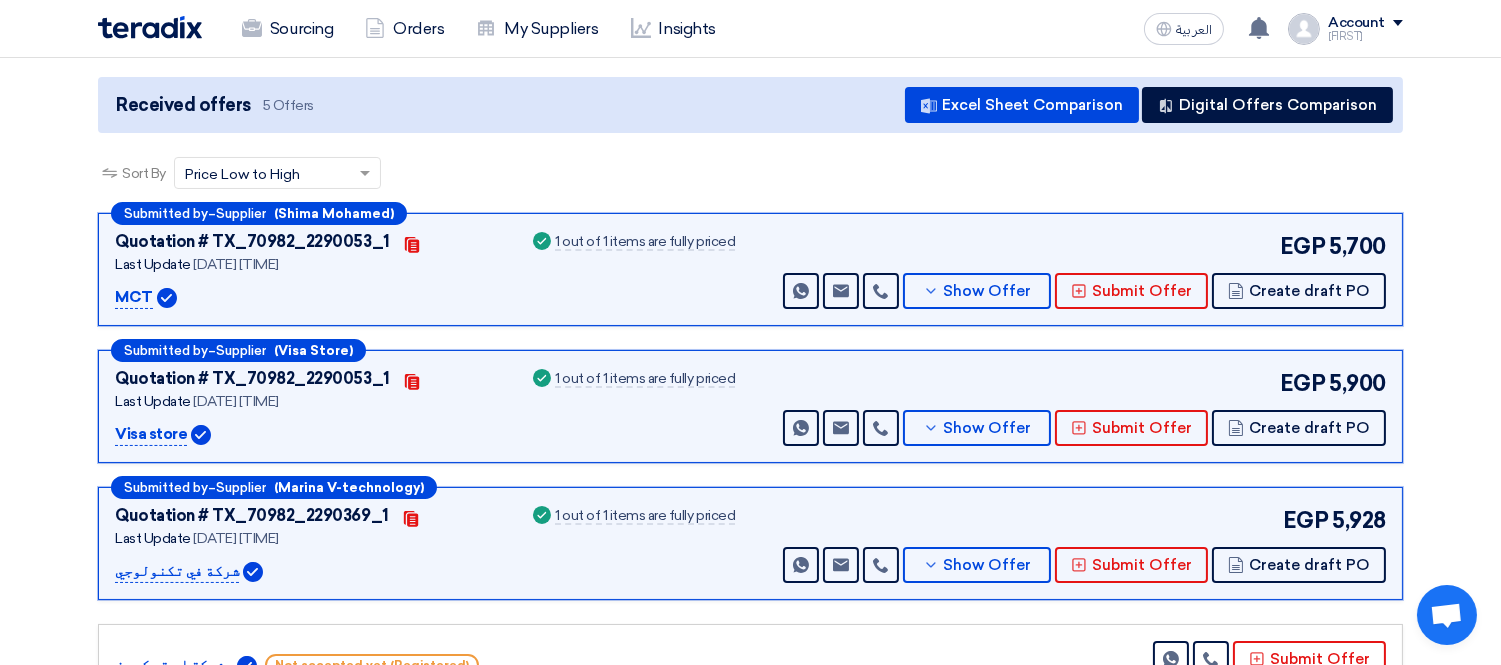 scroll, scrollTop: 222, scrollLeft: 0, axis: vertical 